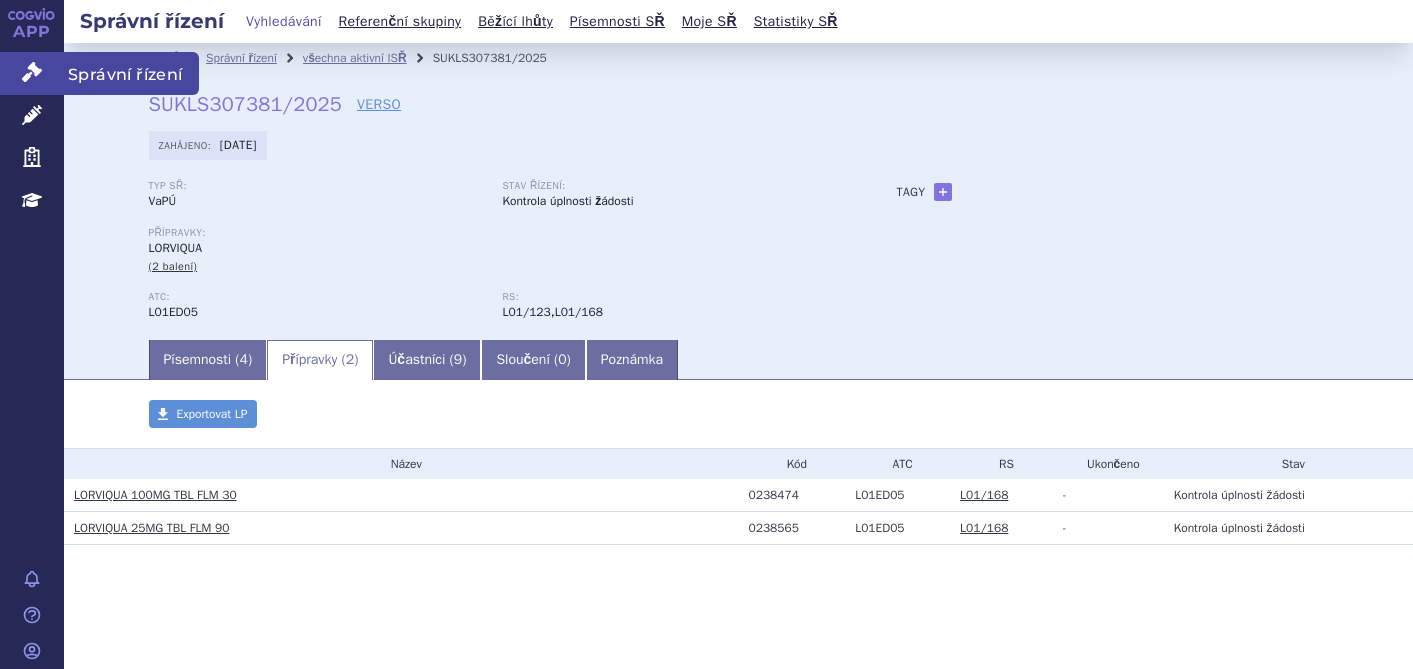 scroll, scrollTop: 0, scrollLeft: 0, axis: both 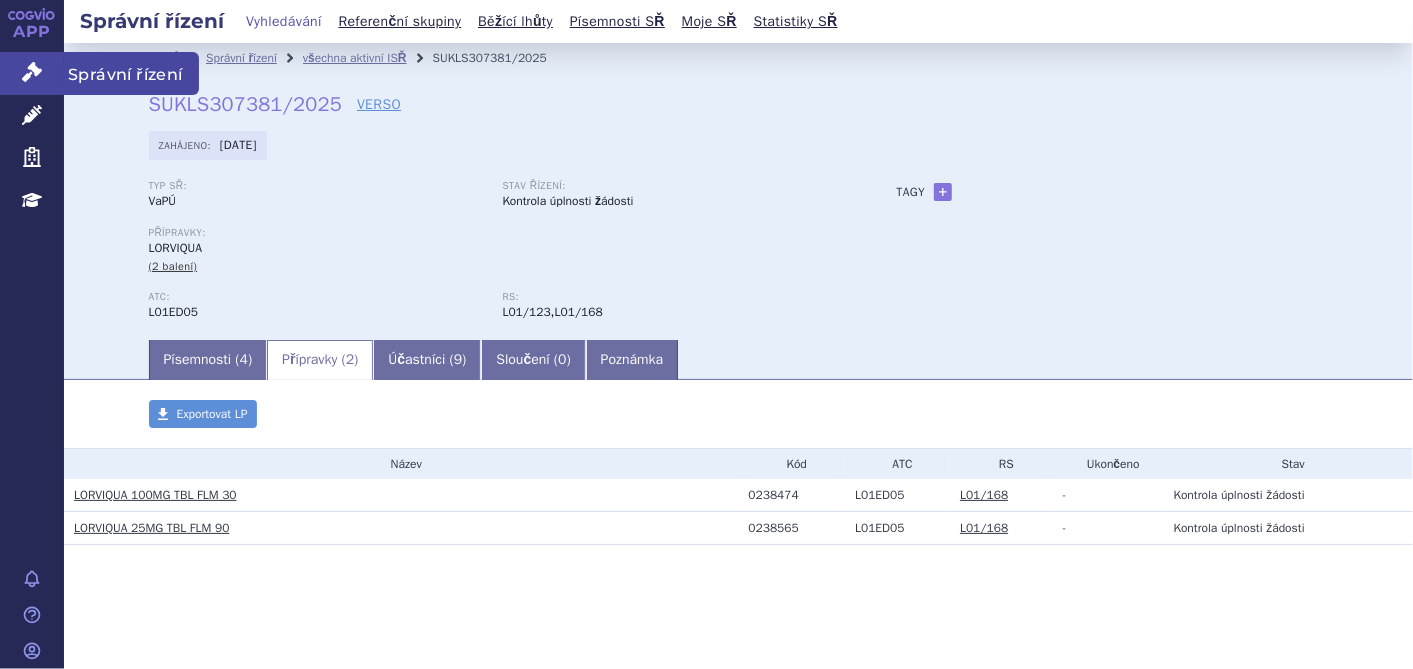 click on "Správní řízení" at bounding box center (32, 73) 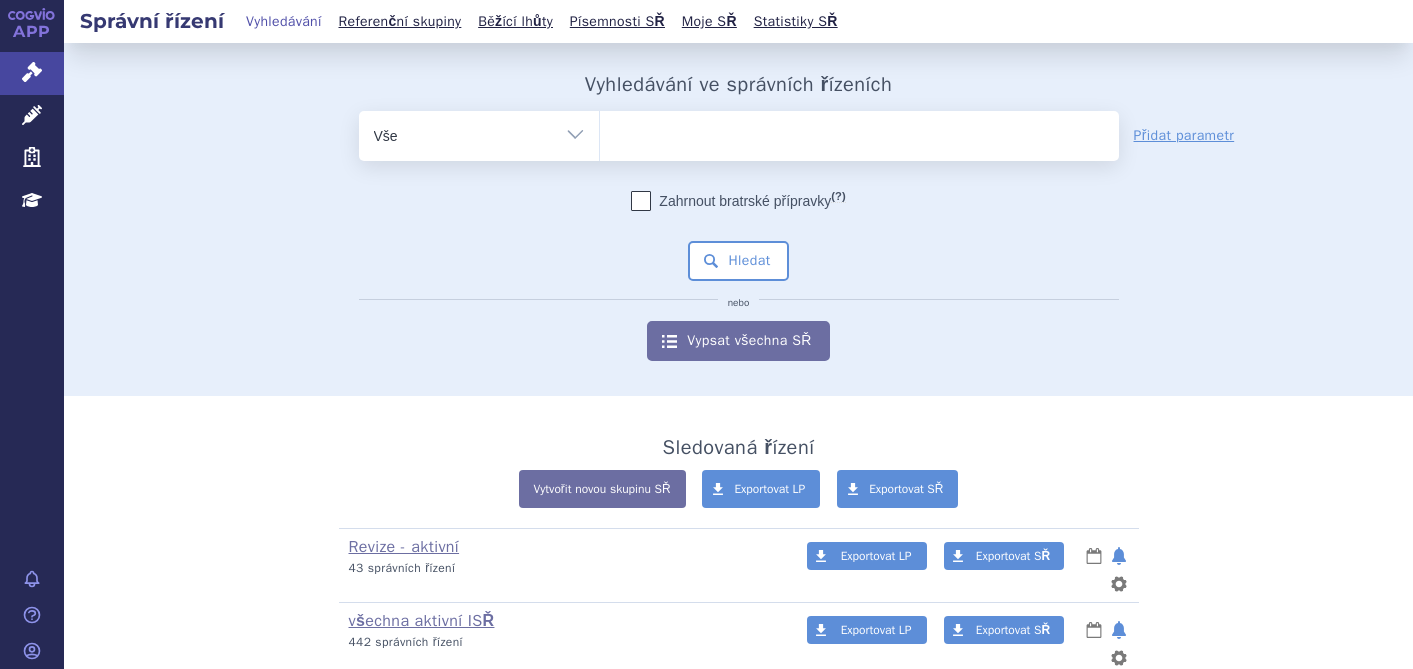 scroll, scrollTop: 0, scrollLeft: 0, axis: both 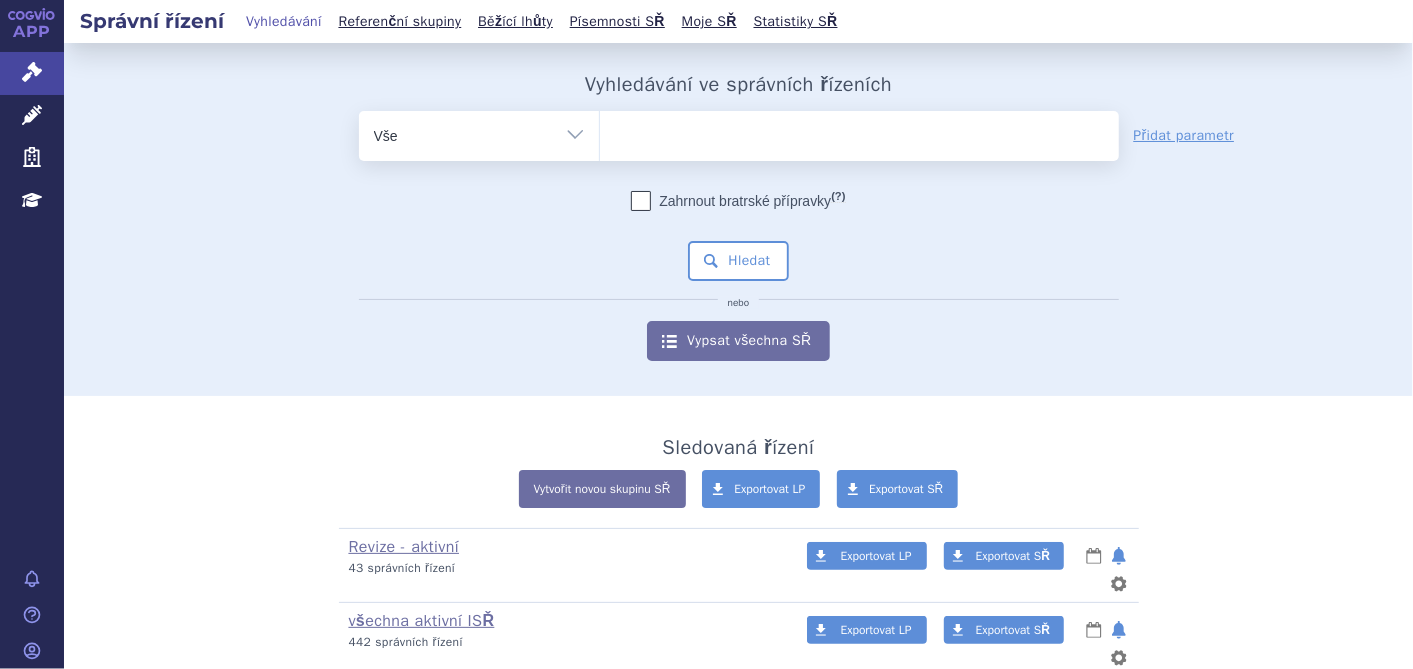 drag, startPoint x: 625, startPoint y: 135, endPoint x: 657, endPoint y: 86, distance: 58.5235 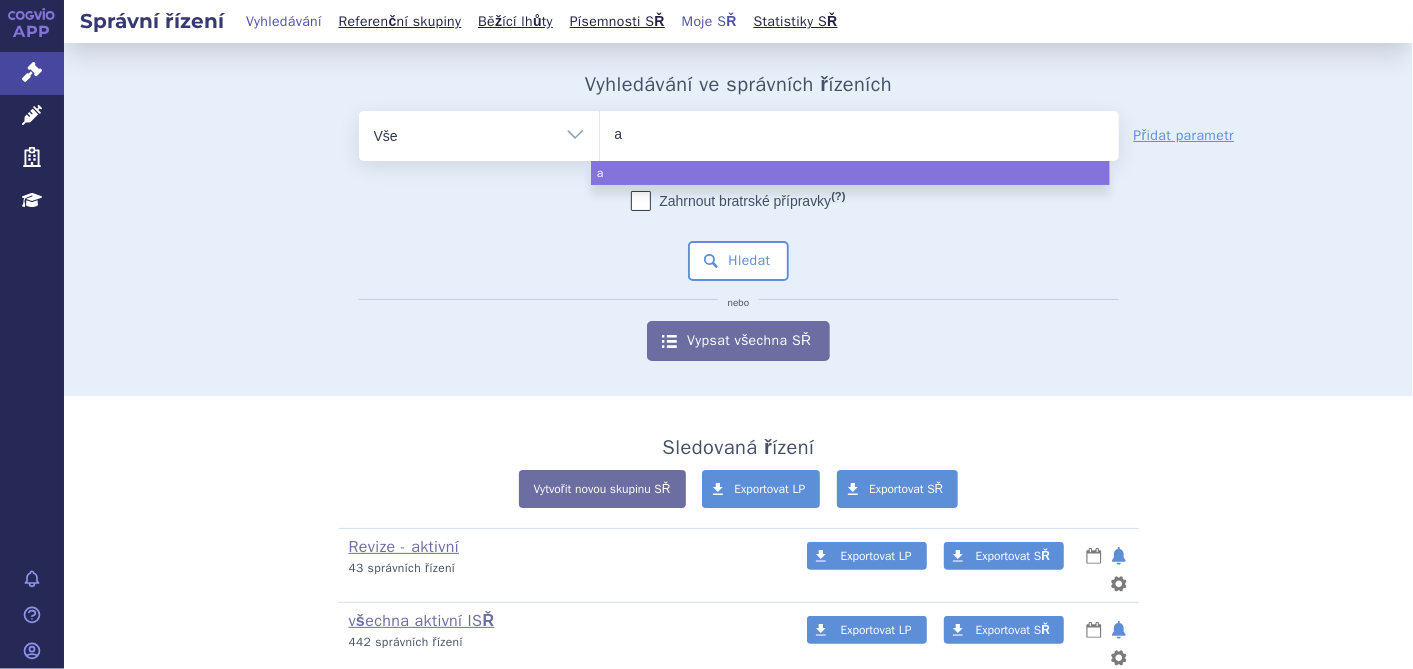 type on "al" 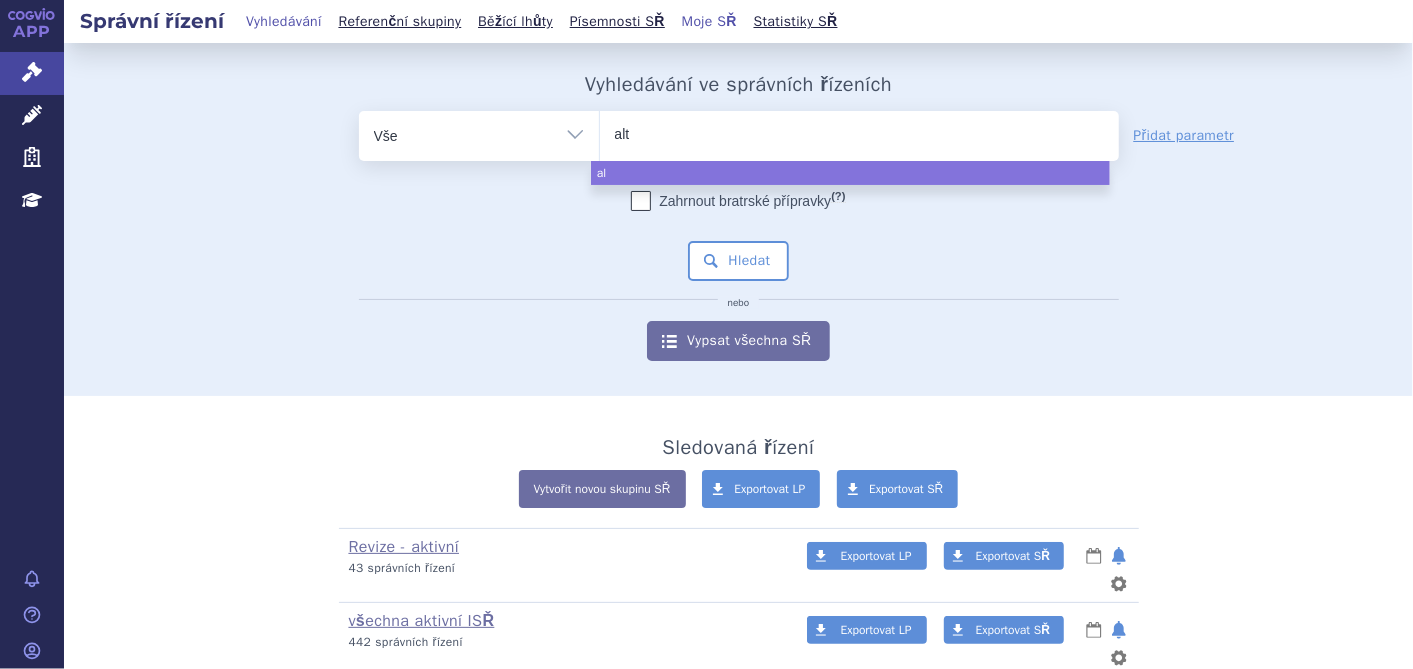 type on "altu" 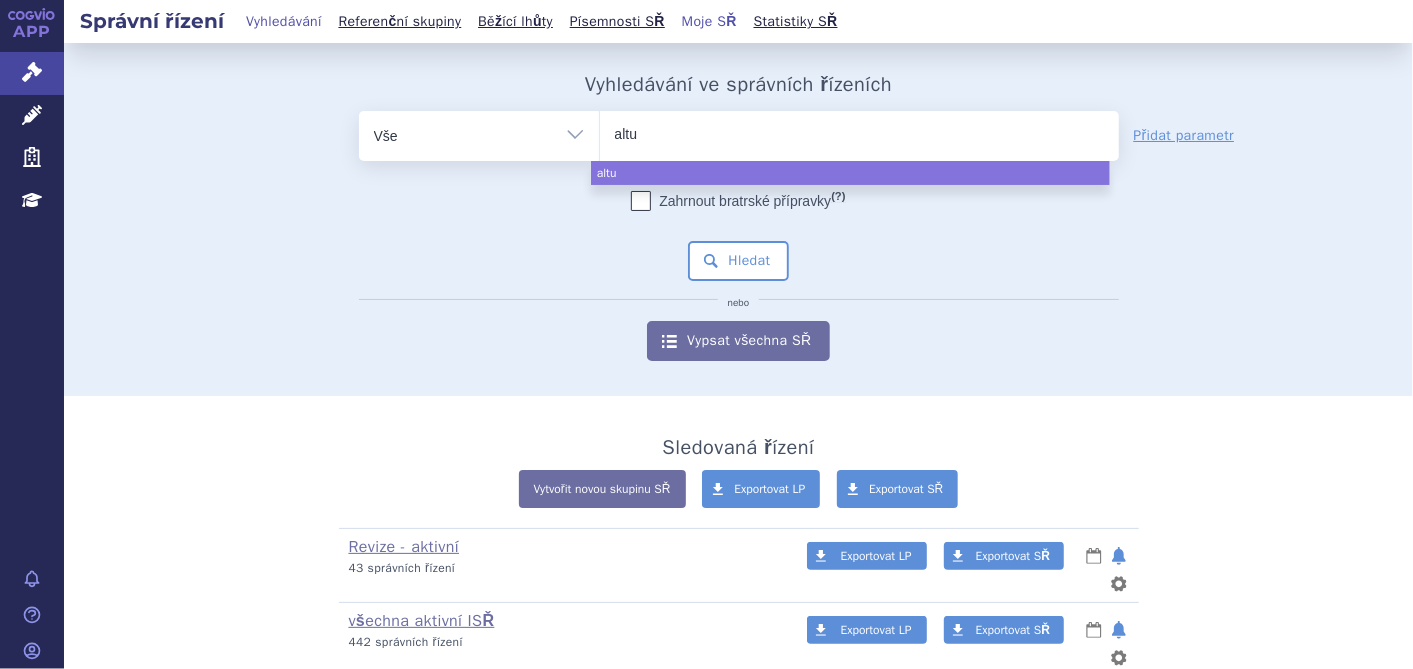type on "altuv" 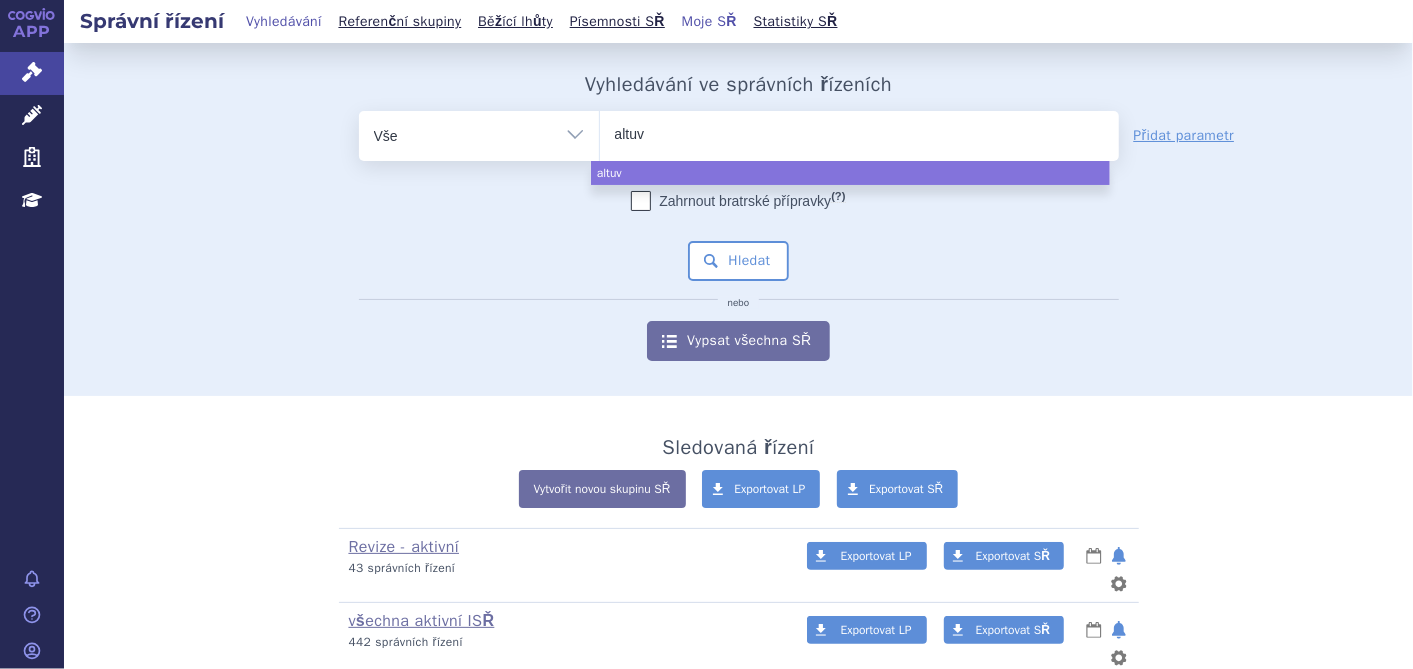 type on "altuvo" 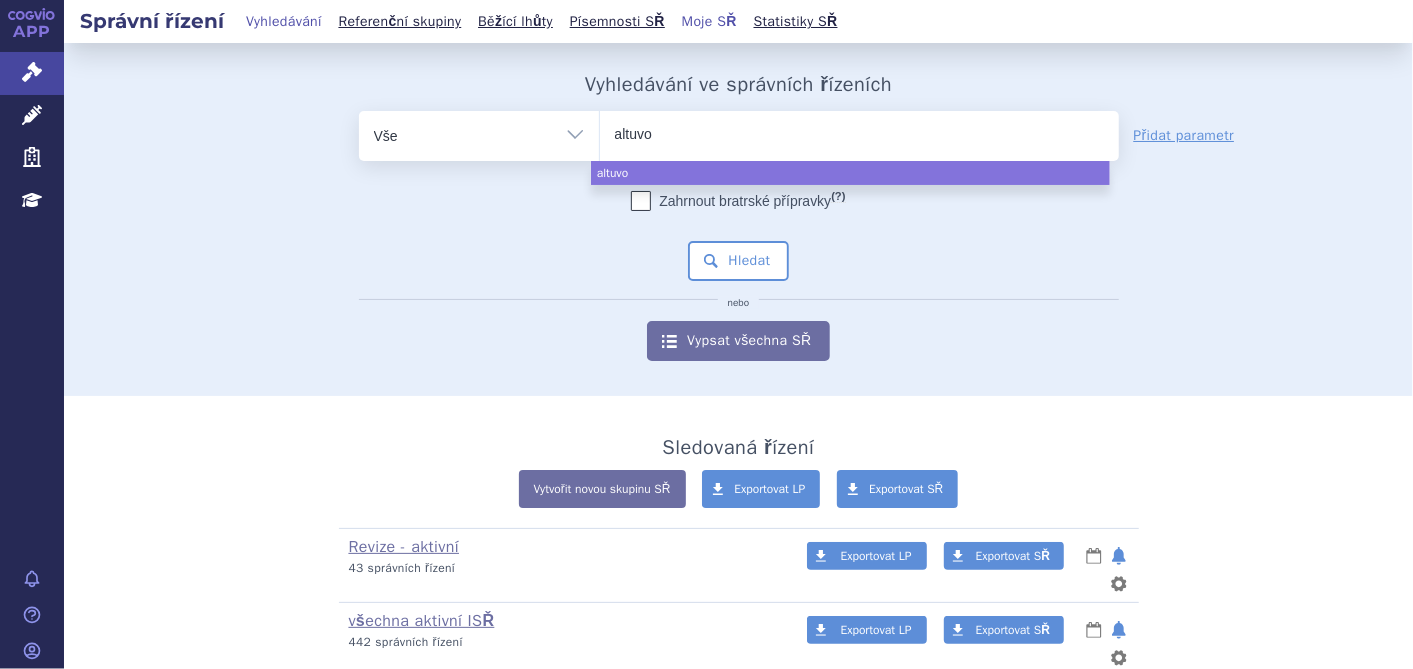 type on "altuvoc" 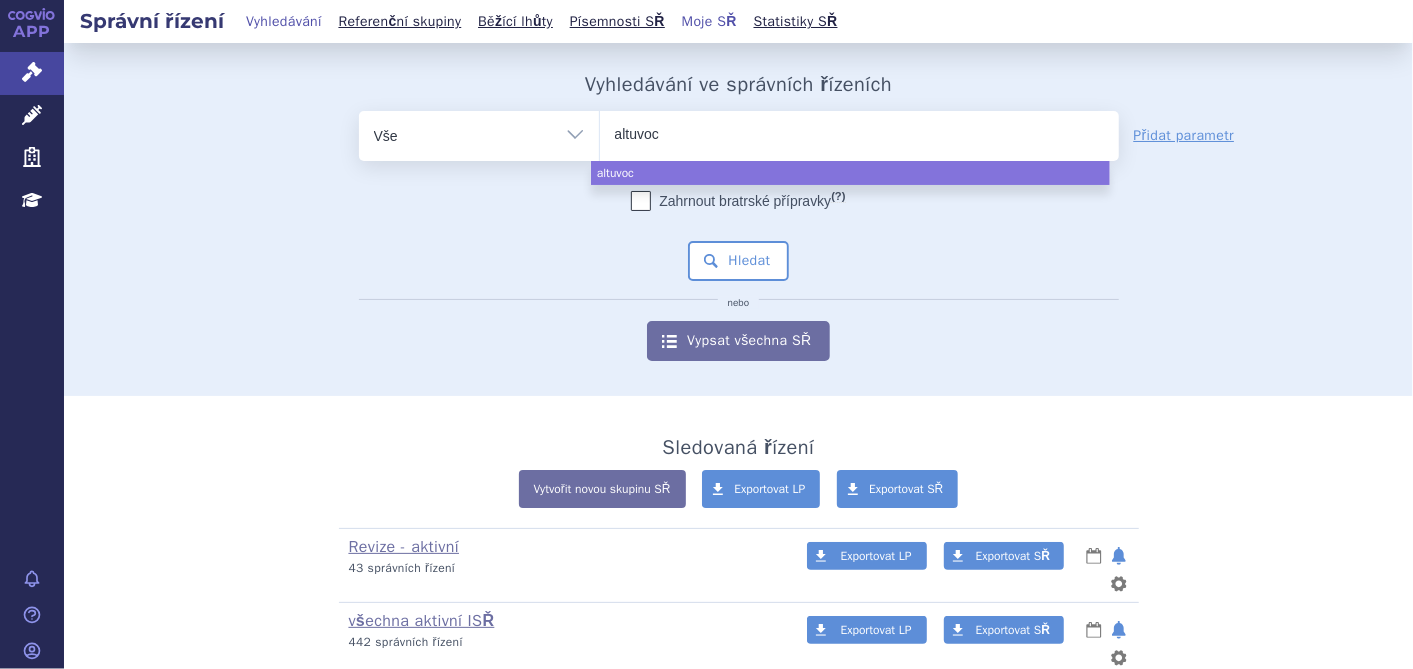 type on "altuvoct" 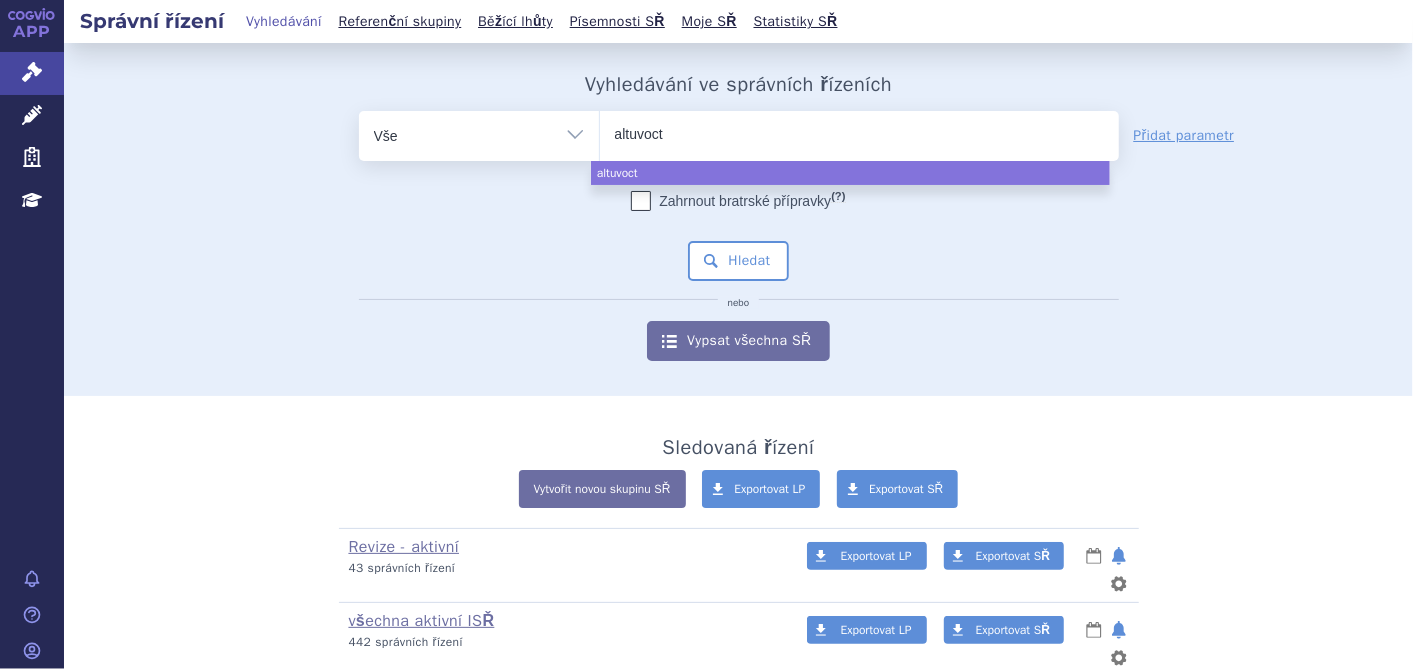 drag, startPoint x: 713, startPoint y: 154, endPoint x: 696, endPoint y: 174, distance: 26.24881 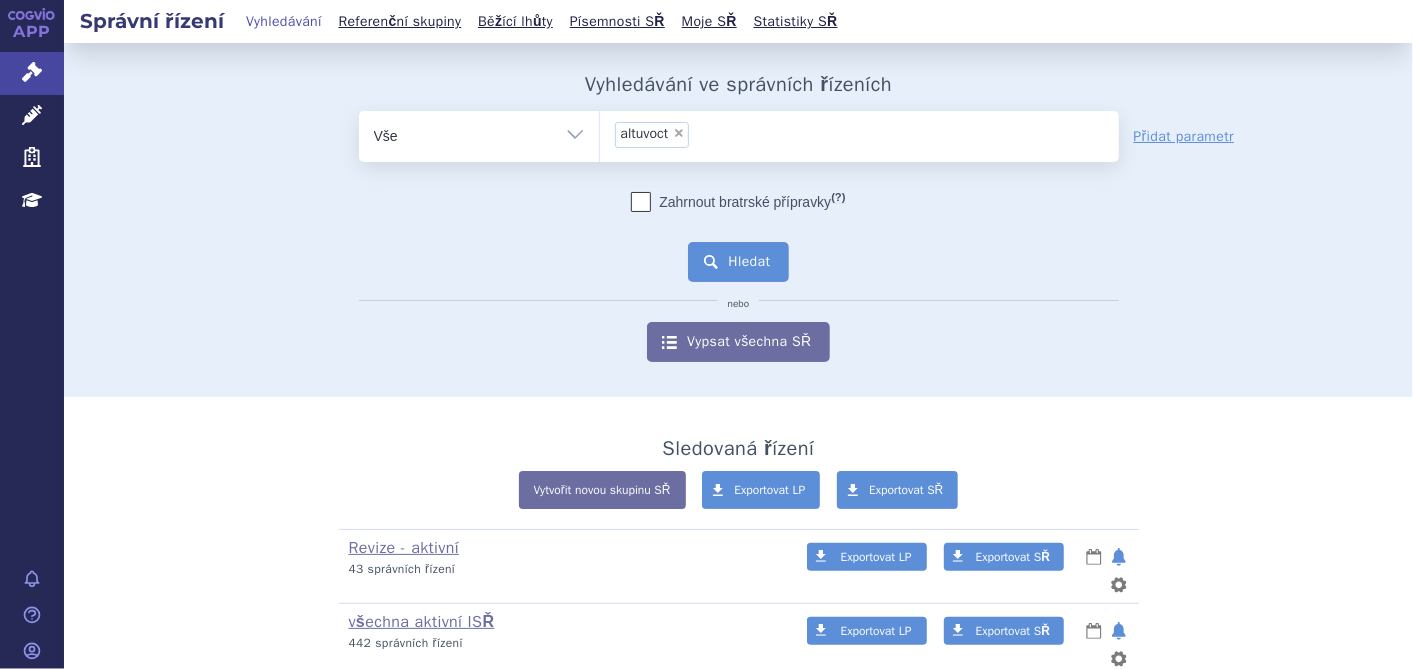 click on "Hledat" at bounding box center (738, 262) 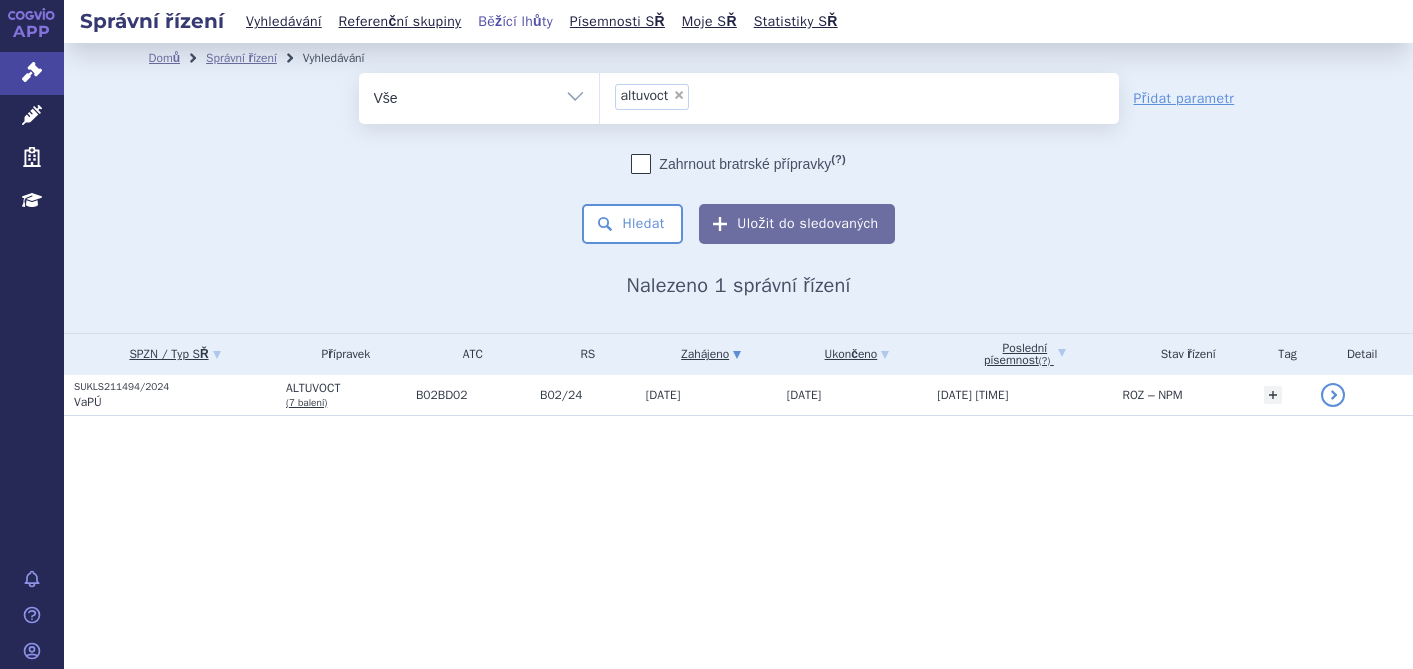 scroll, scrollTop: 0, scrollLeft: 0, axis: both 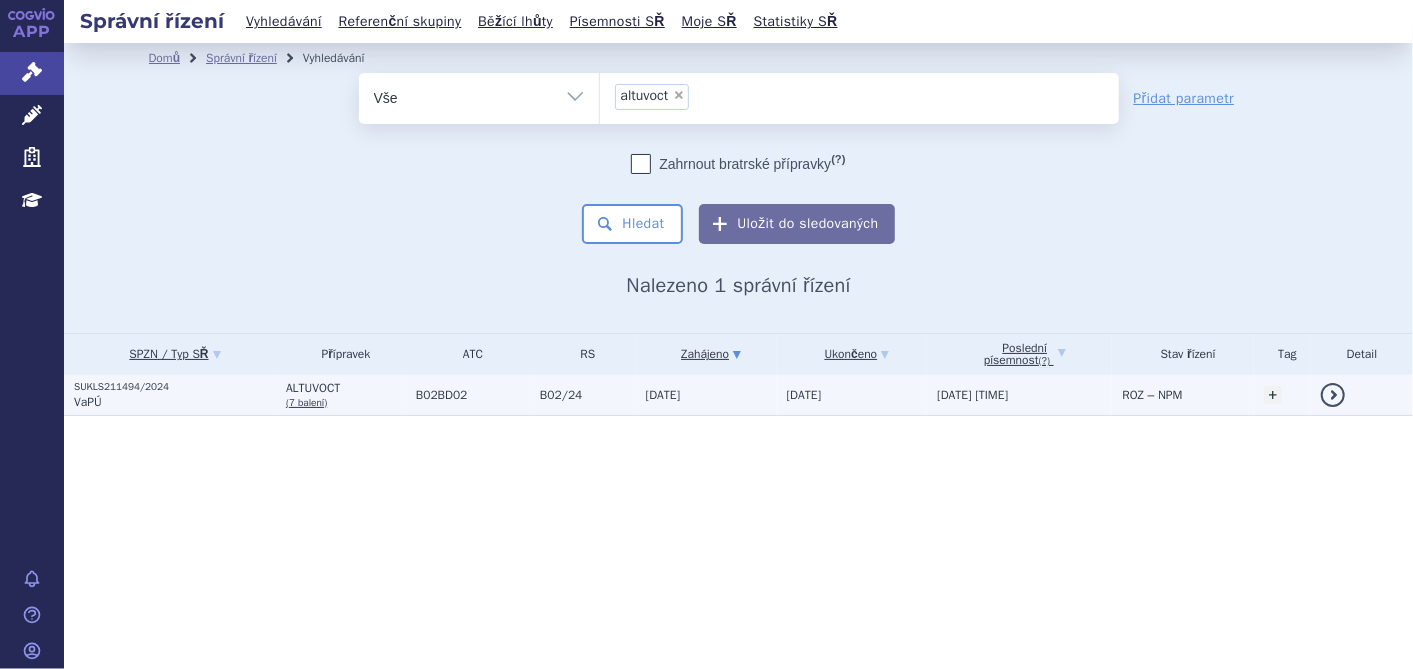 click on "SUKLS211494/2024" at bounding box center (175, 387) 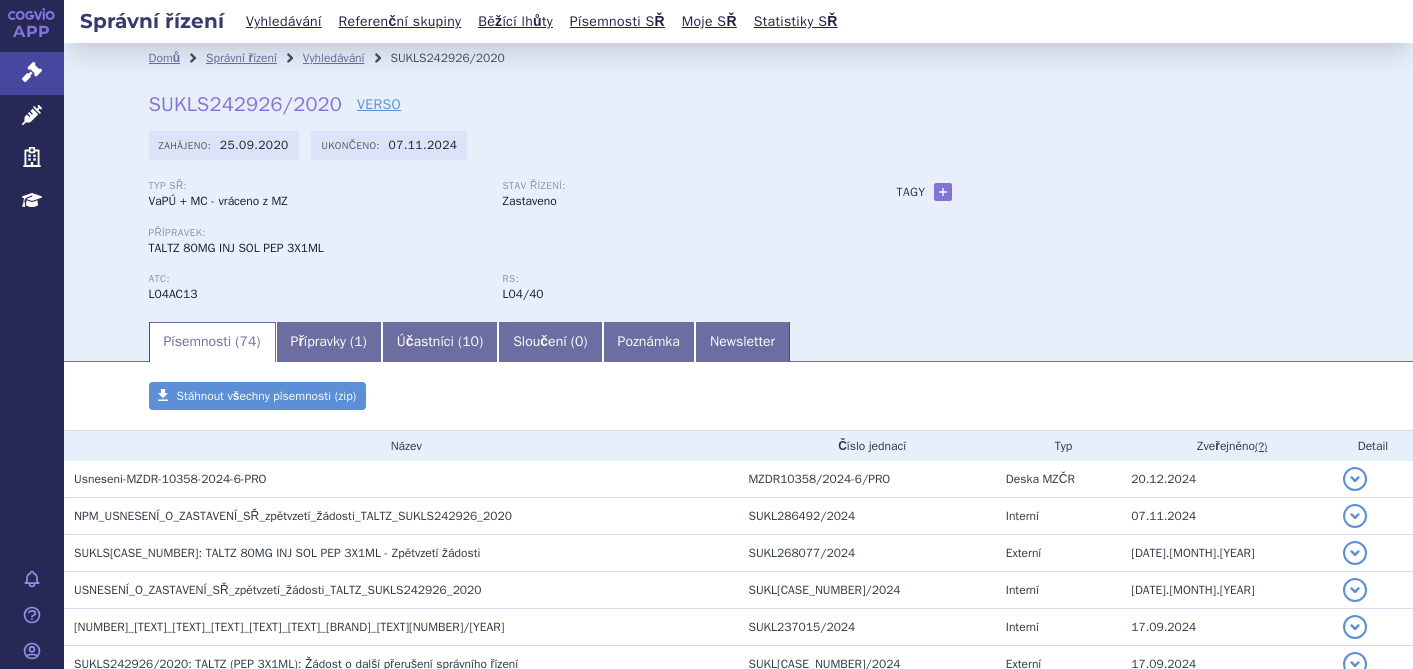 scroll, scrollTop: 0, scrollLeft: 0, axis: both 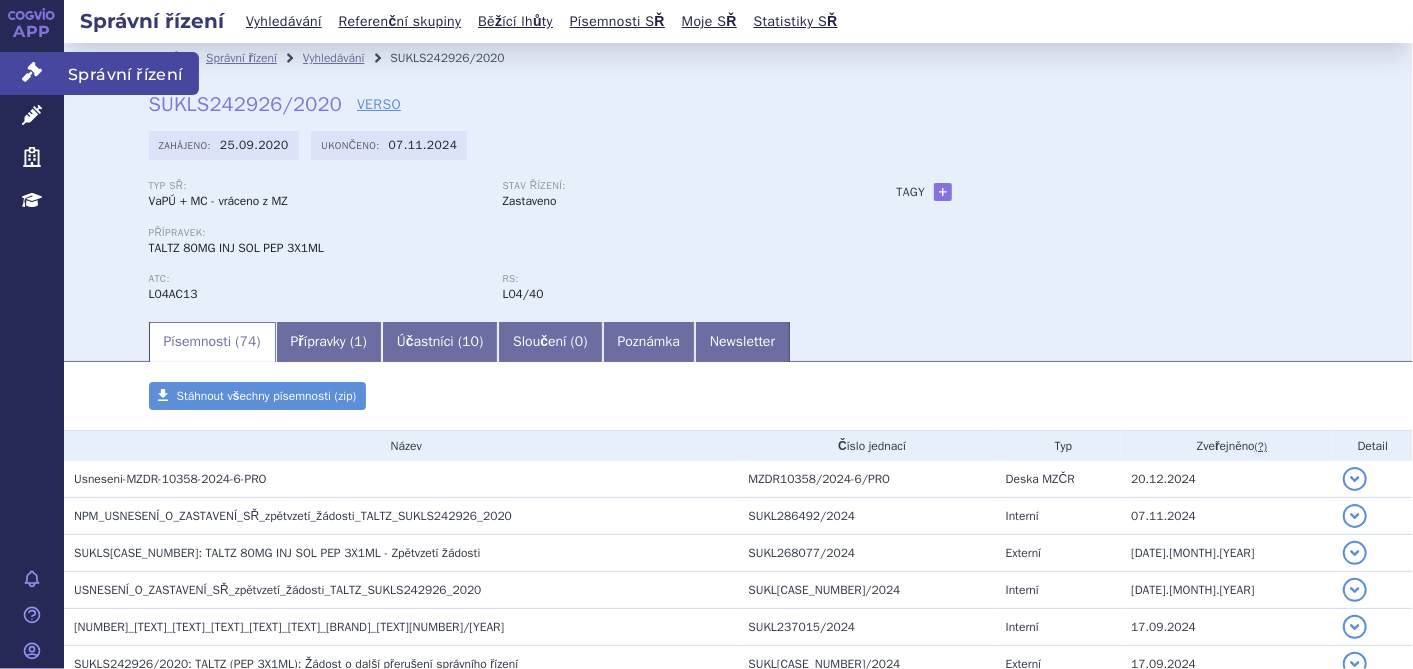 click 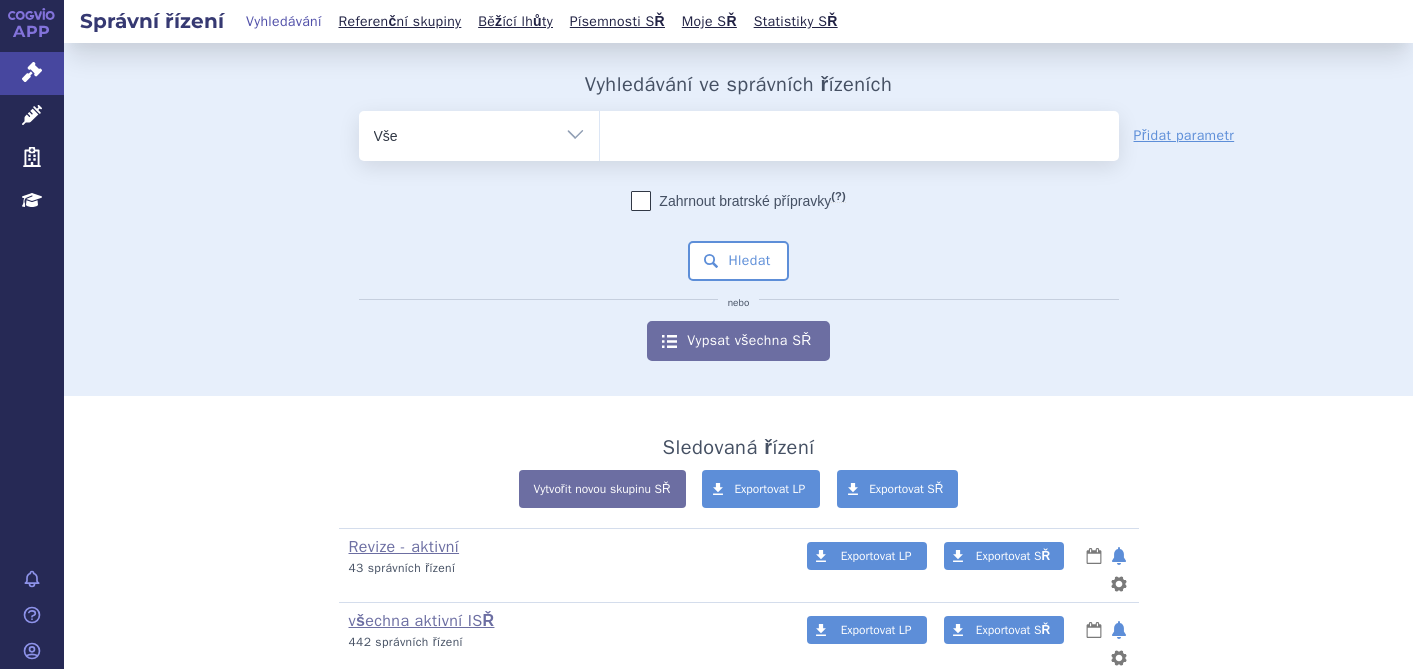 scroll, scrollTop: 0, scrollLeft: 0, axis: both 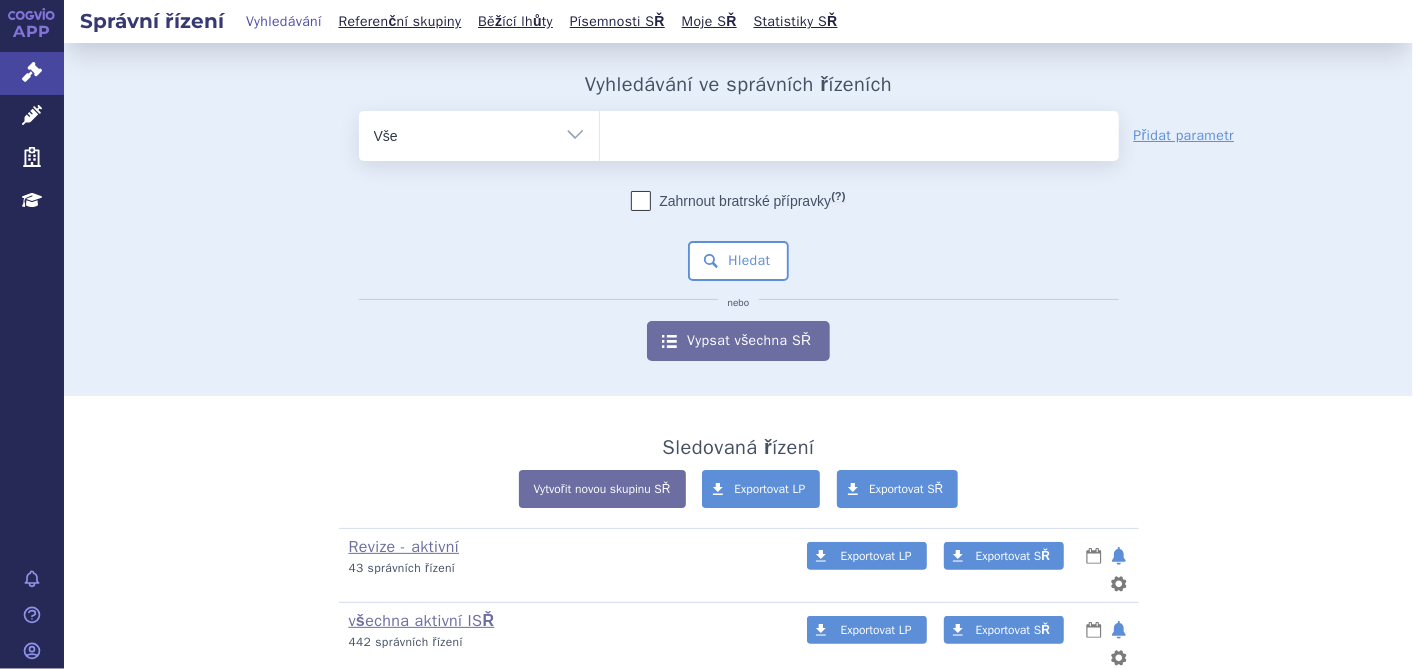 click at bounding box center [859, 132] 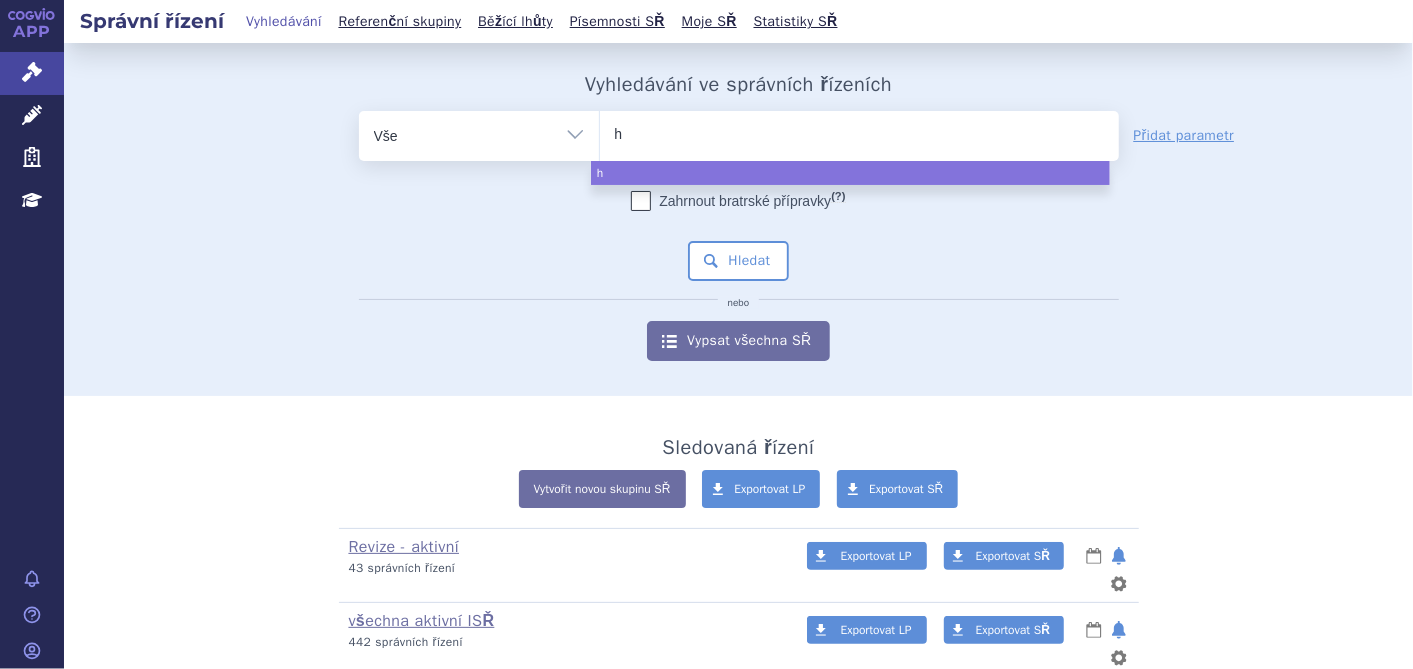 type on "hy" 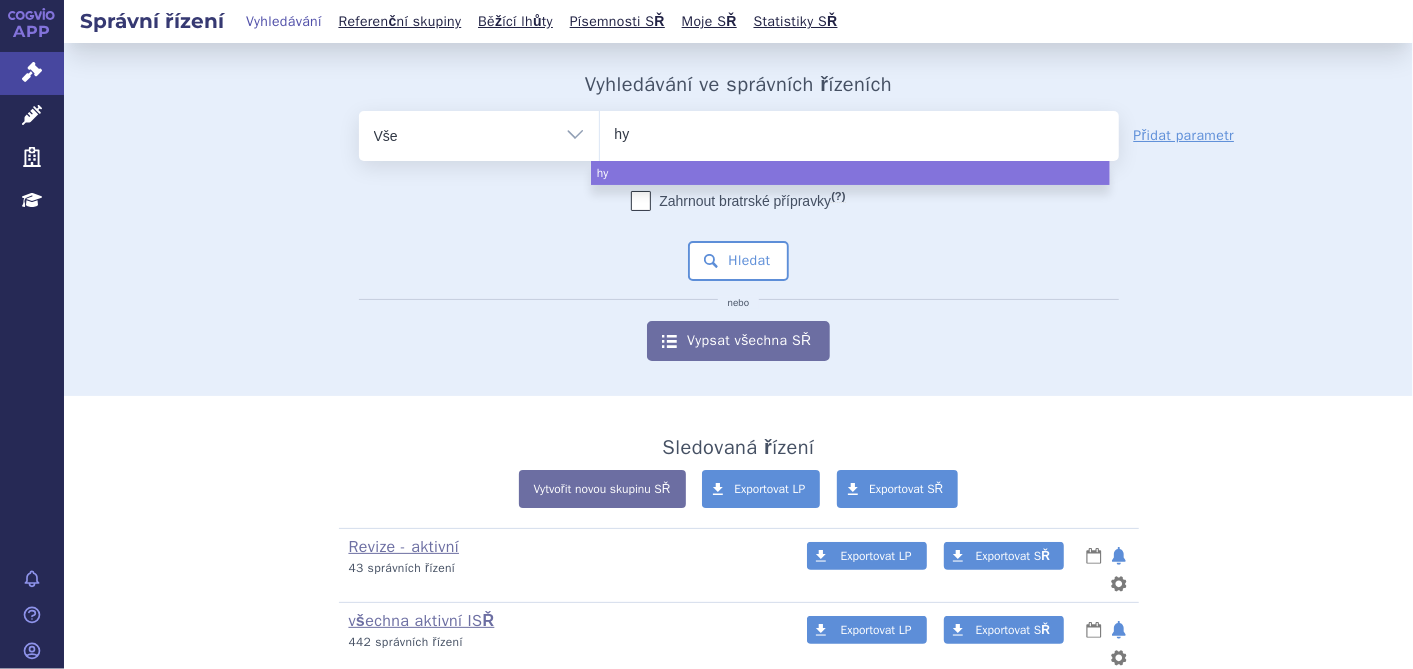 type on "hym" 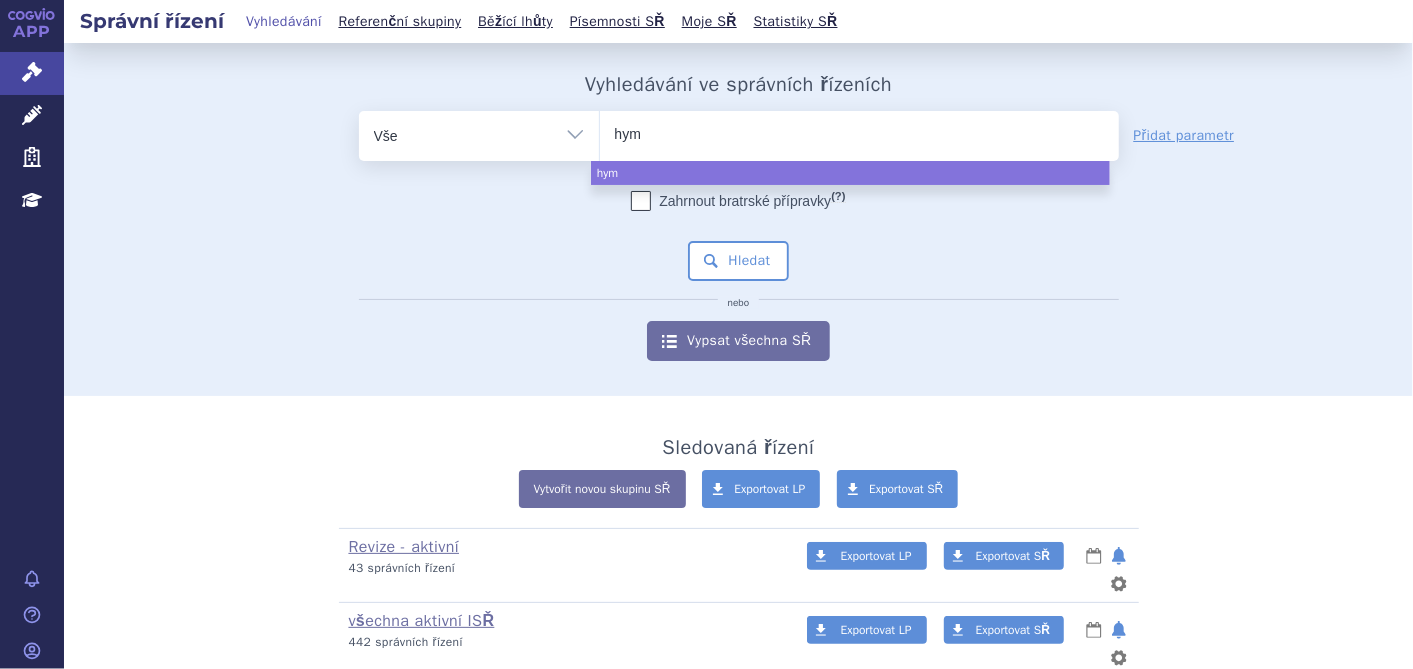 type on "hymp" 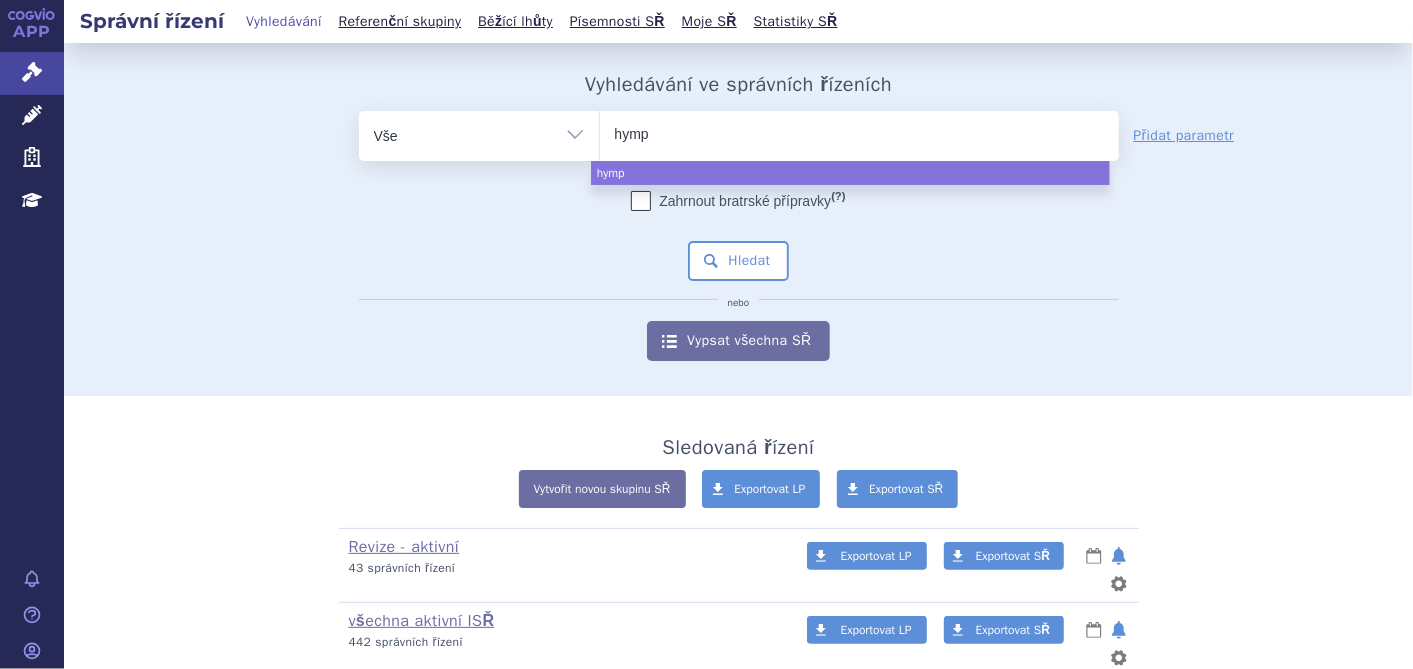 type on "hympa" 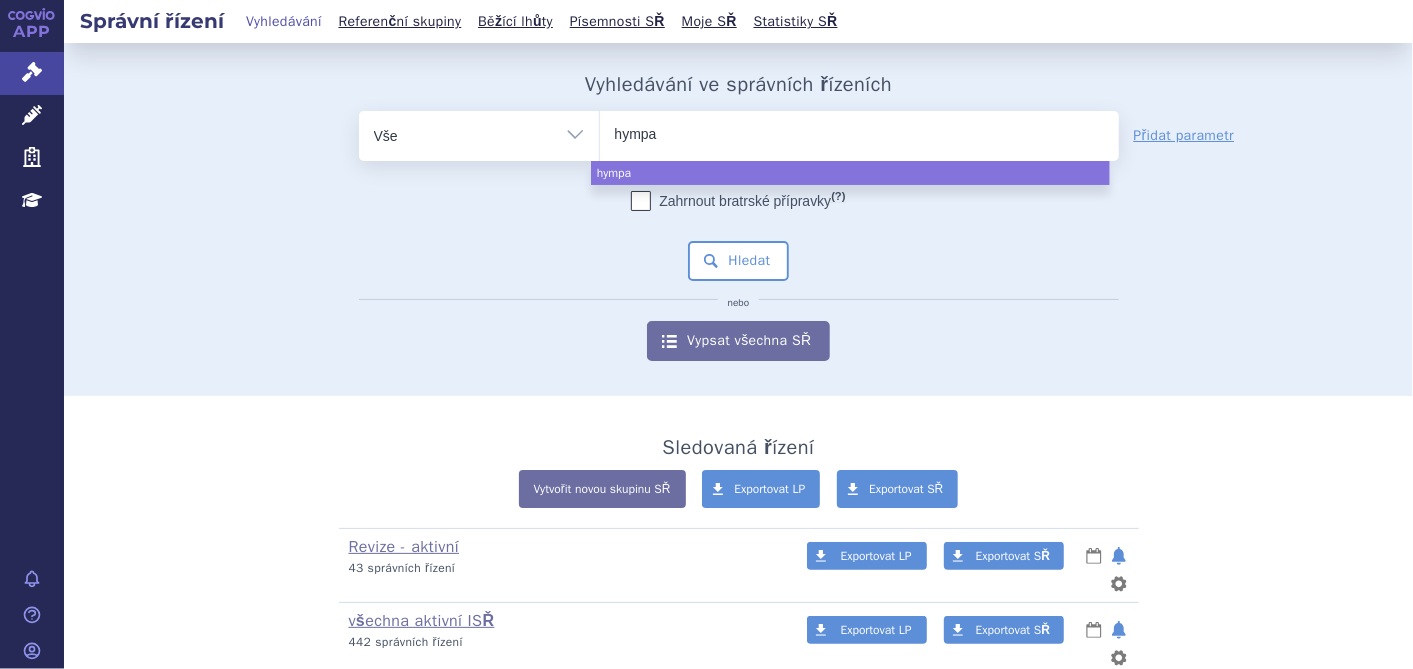 type on "hympav" 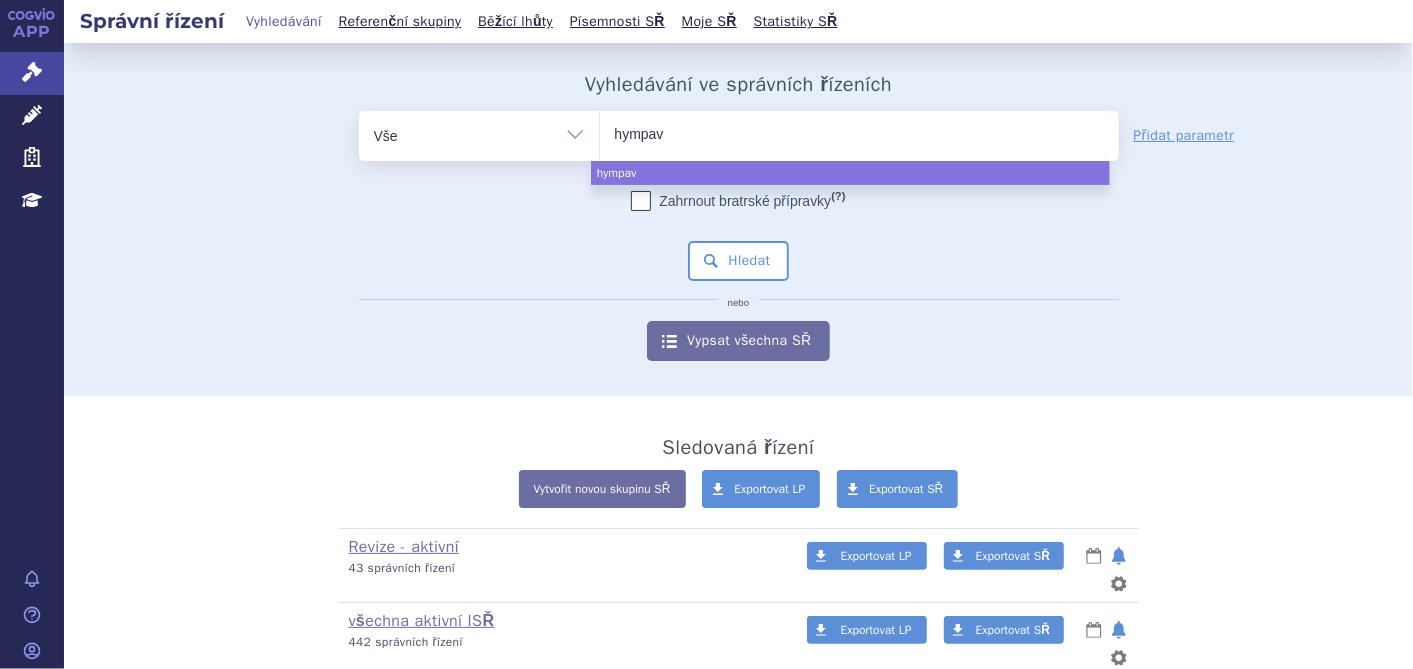type on "hympavz" 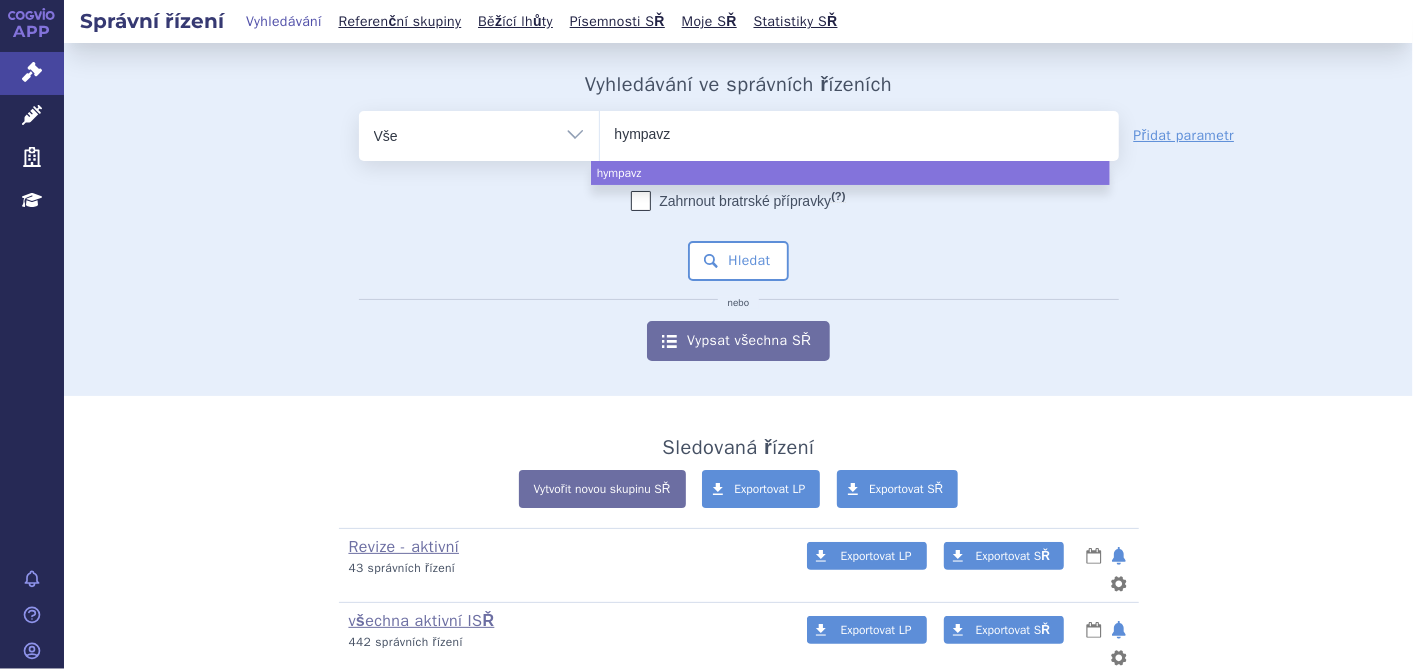 type on "hympavzi" 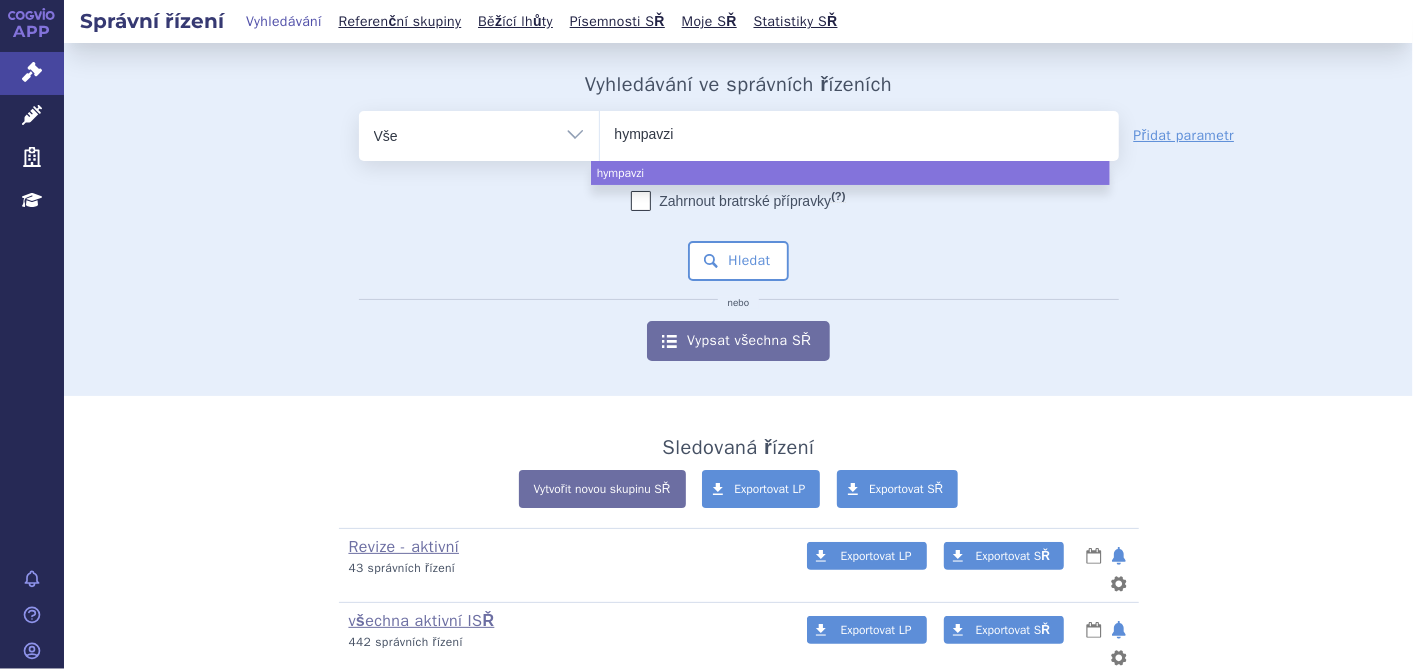 select on "hympavzi" 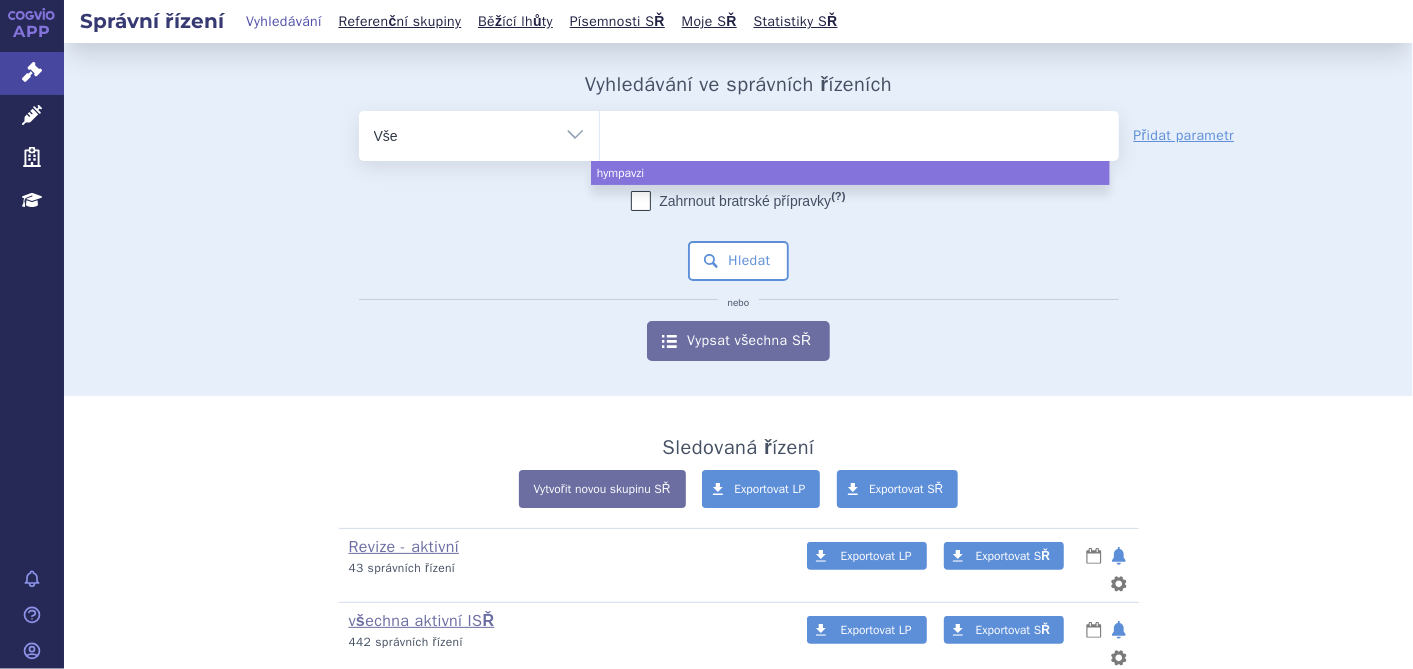 click on "Zahrnout bratrské přípravky  (?)
* Pozor, hledání dle vyhledávacího parametru  Indikační omezení dle MeSH  právě prochází aktualizací, neboť bylo vydáno nové SCAU. Výsledek vašeho hledání může být mírně omezený. Všechna data budou opět k dispozici během několika dní.
Hledat
nebo
Vypsat všechna SŘ" at bounding box center (739, 276) 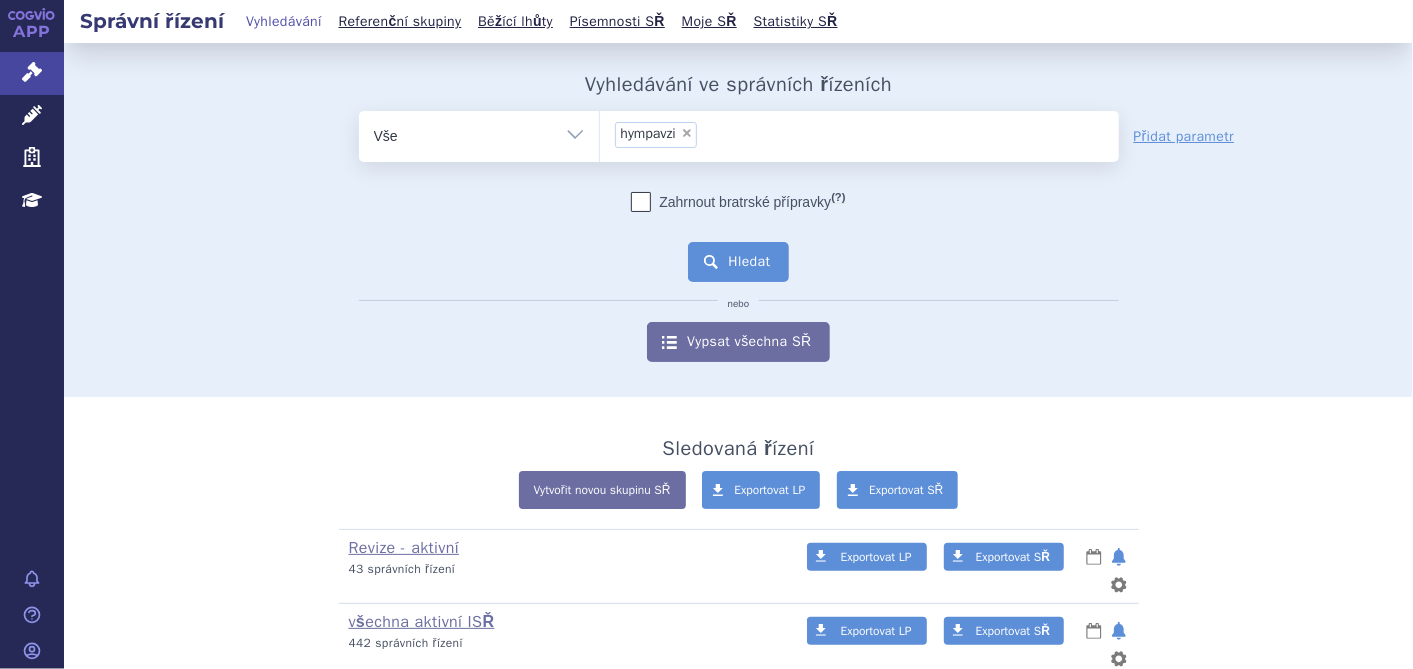 click on "Hledat" at bounding box center [738, 262] 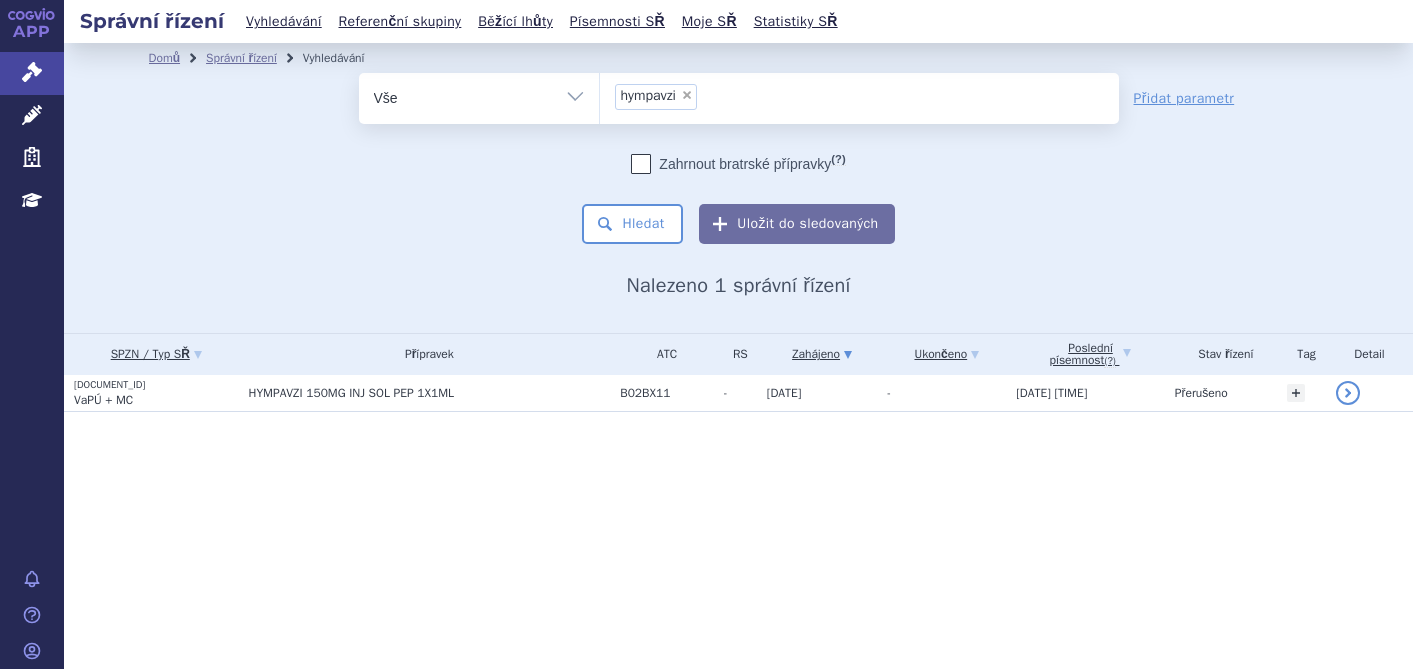 scroll, scrollTop: 0, scrollLeft: 0, axis: both 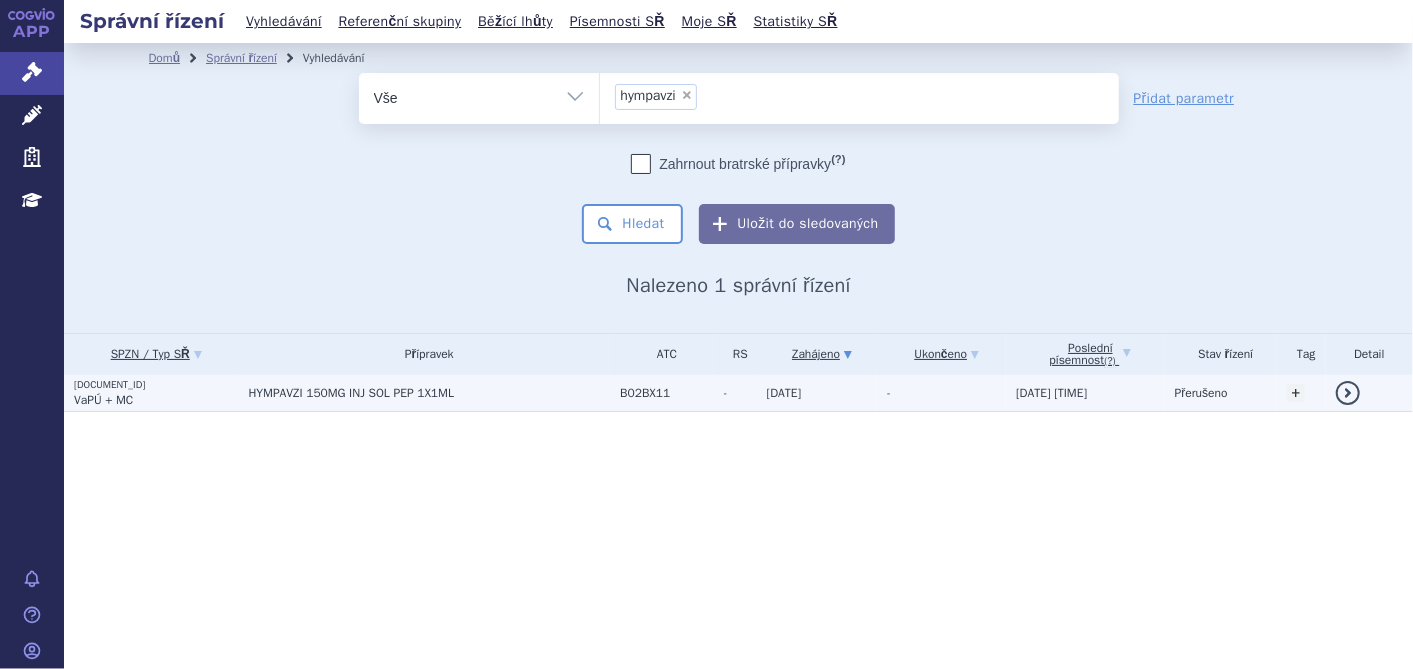 click on "HYMPAVZI 150MG INJ SOL PEP 1X1ML" at bounding box center (429, 393) 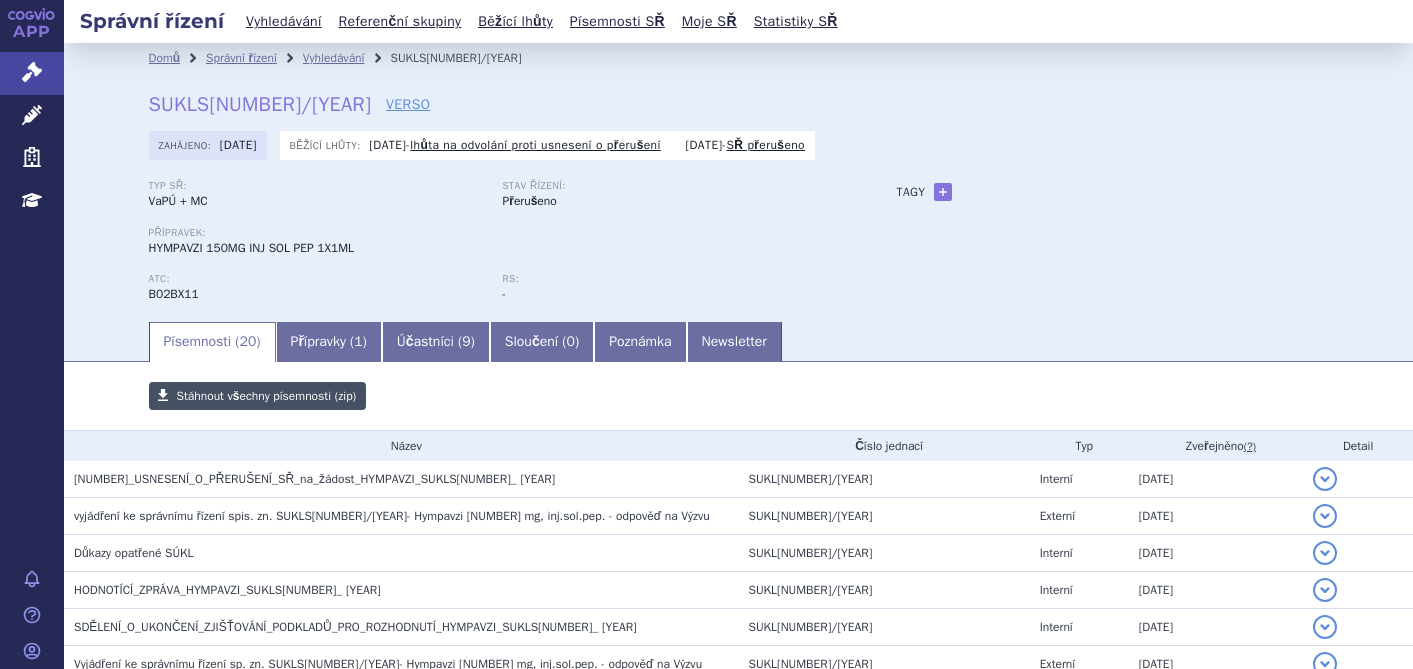 scroll, scrollTop: 0, scrollLeft: 0, axis: both 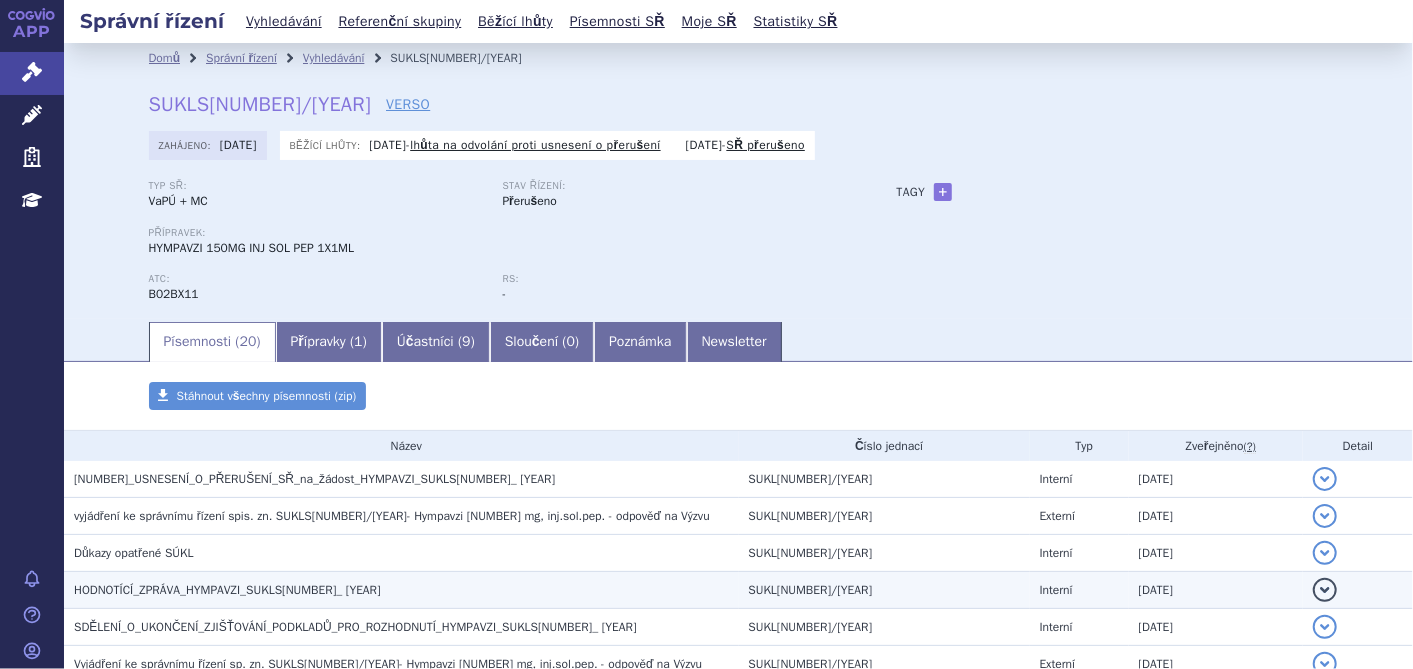 click on "HODNOTÍCÍ_ZPRÁVA_HYMPAVZI_SUKLS[NUMBER]_ [YEAR]" at bounding box center [406, 590] 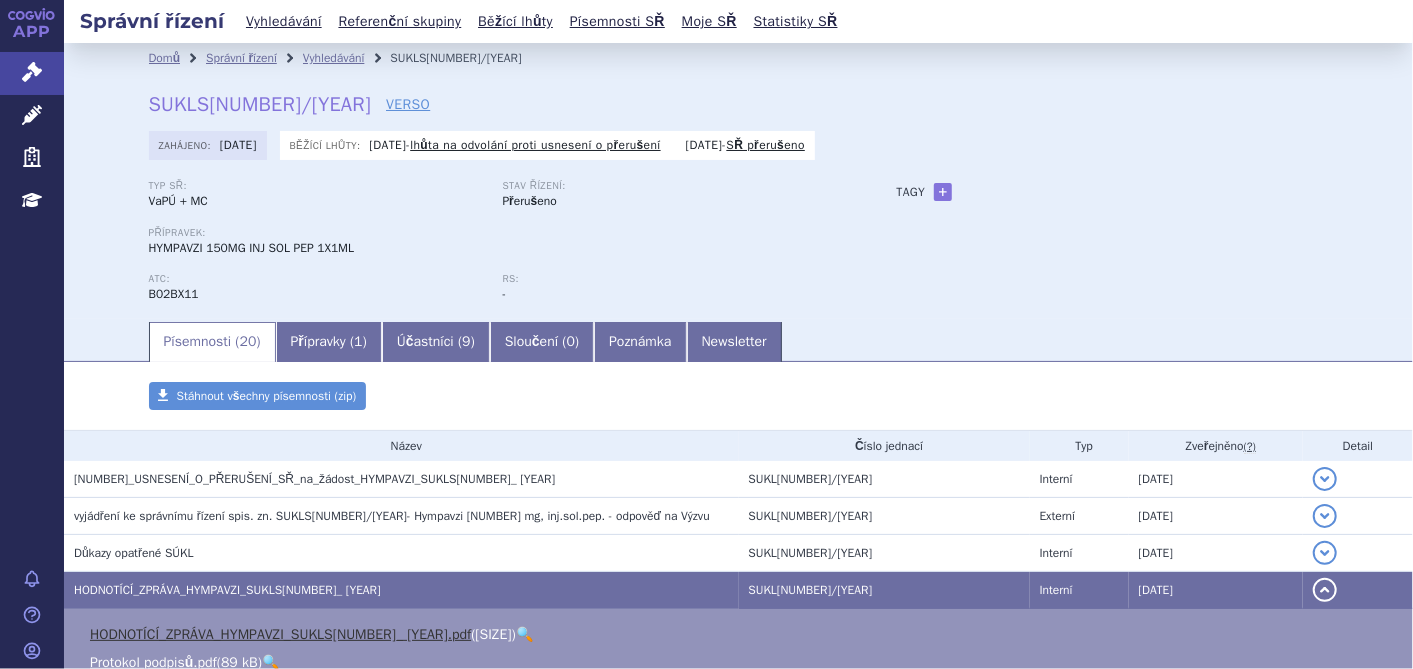 click on "HODNOTÍCÍ_ZPRÁVA_HYMPAVZI_SUKLS[NUMBER]_ [YEAR].pdf" at bounding box center (280, 634) 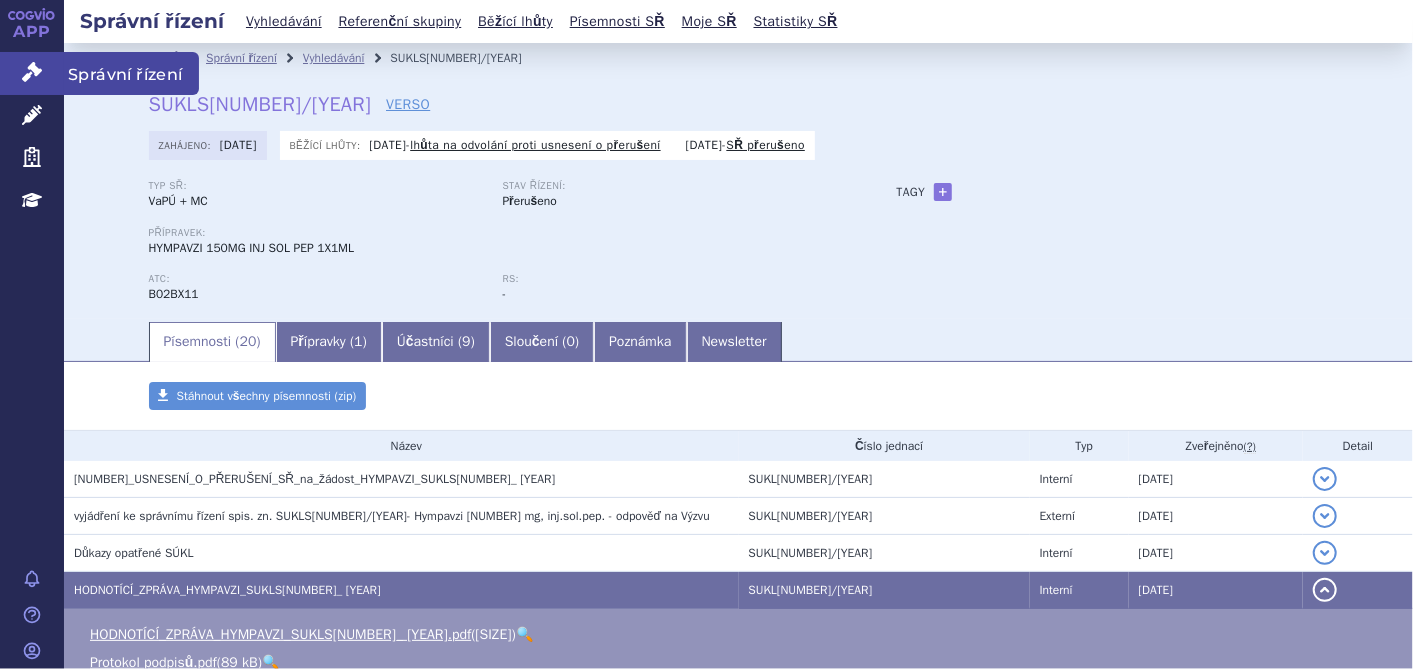 click 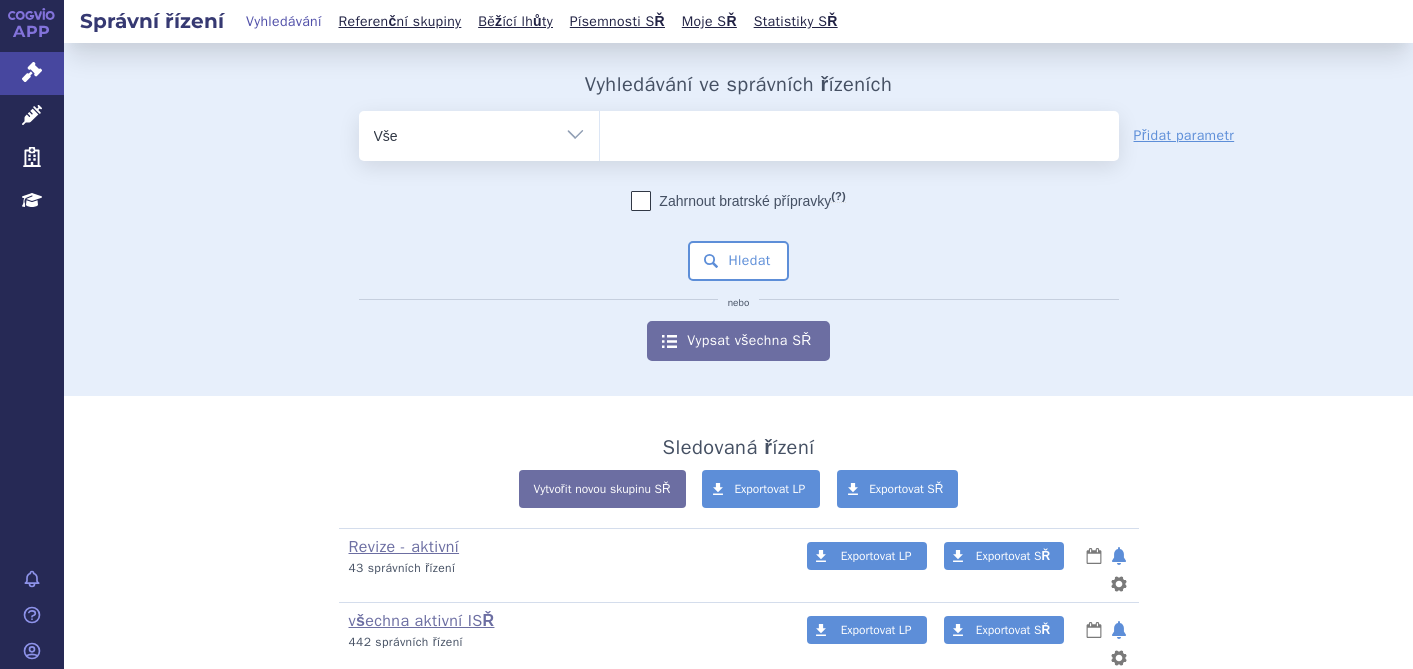 scroll, scrollTop: 0, scrollLeft: 0, axis: both 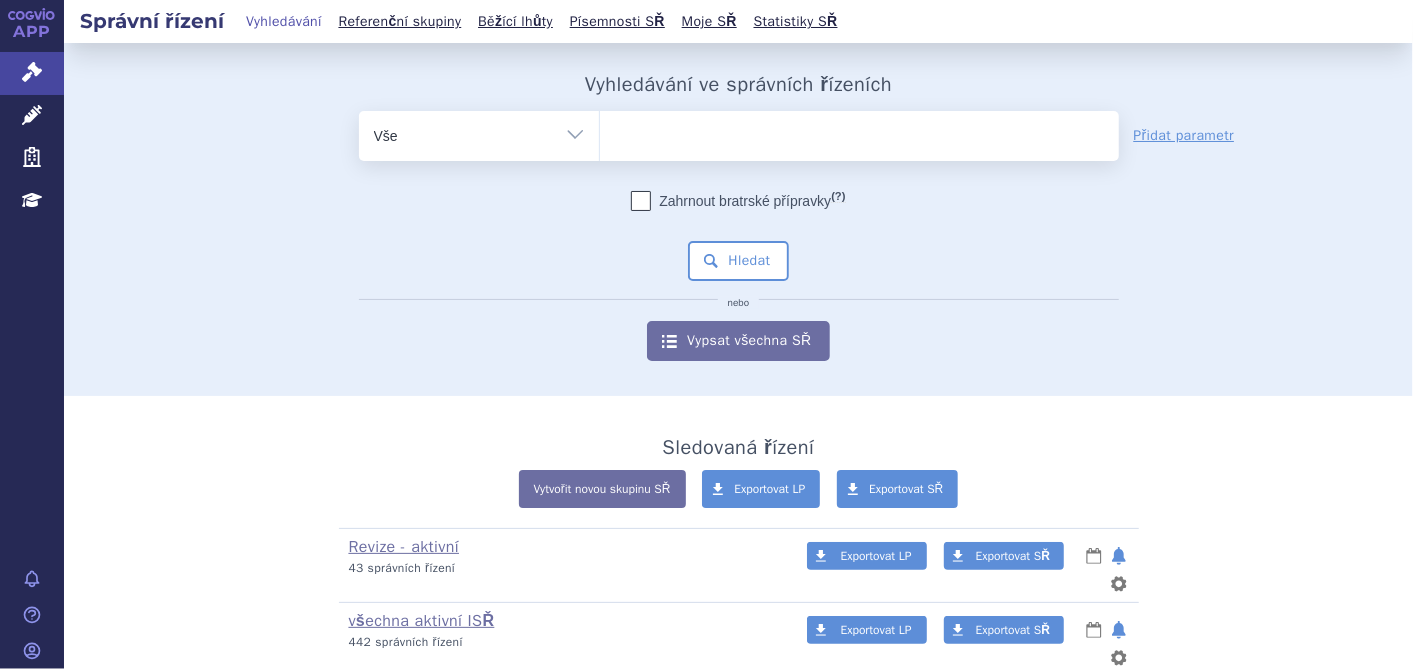 click at bounding box center [859, 132] 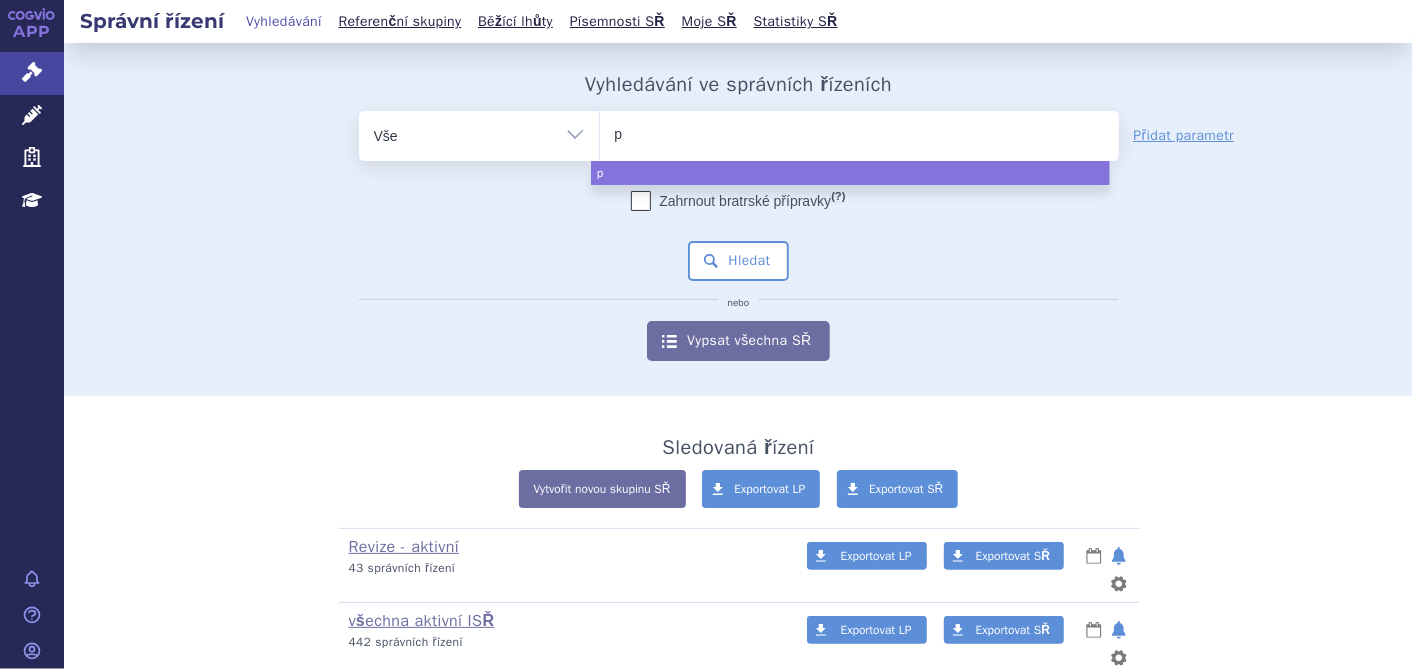 type on "pe" 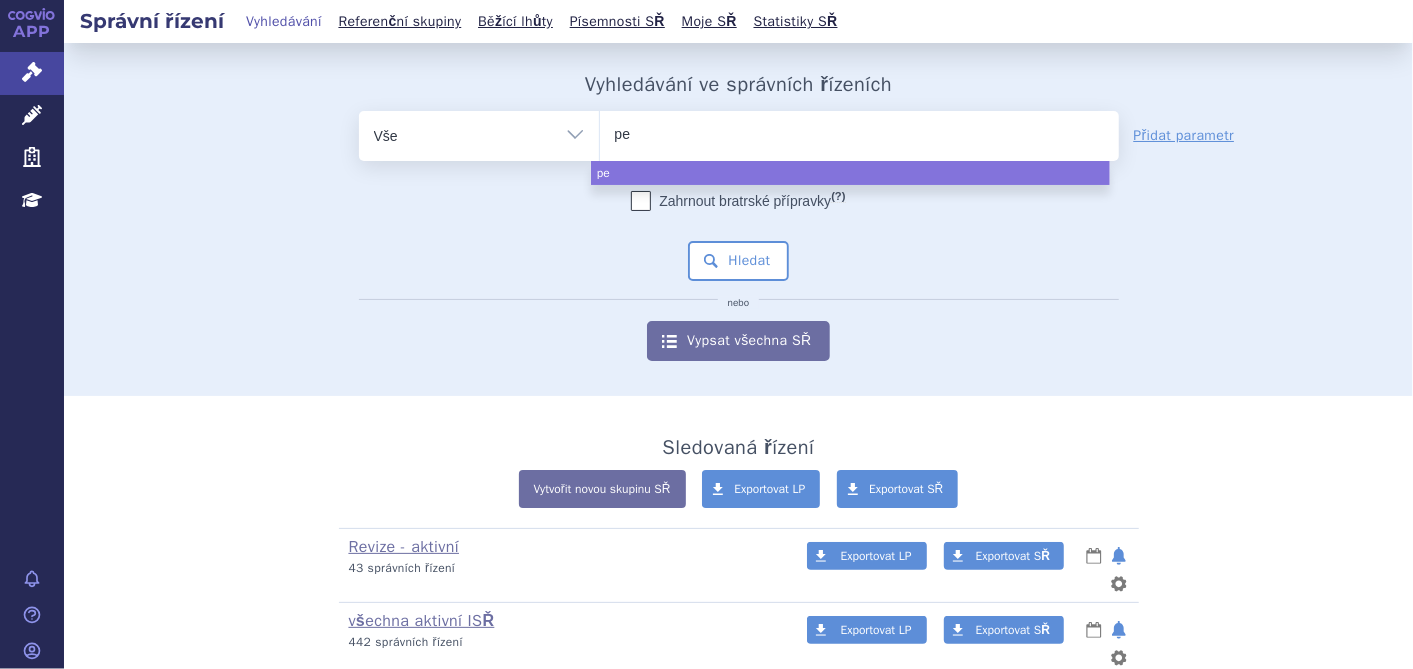 type on "pem" 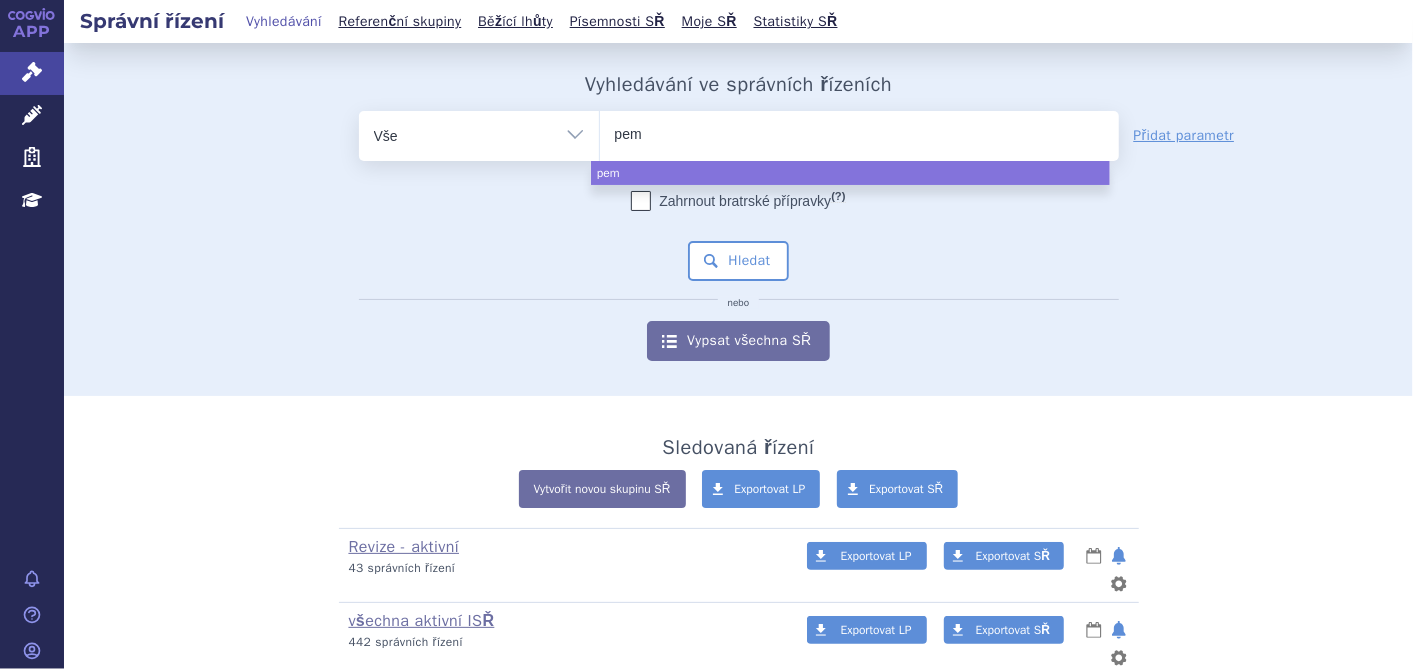 type on "pema" 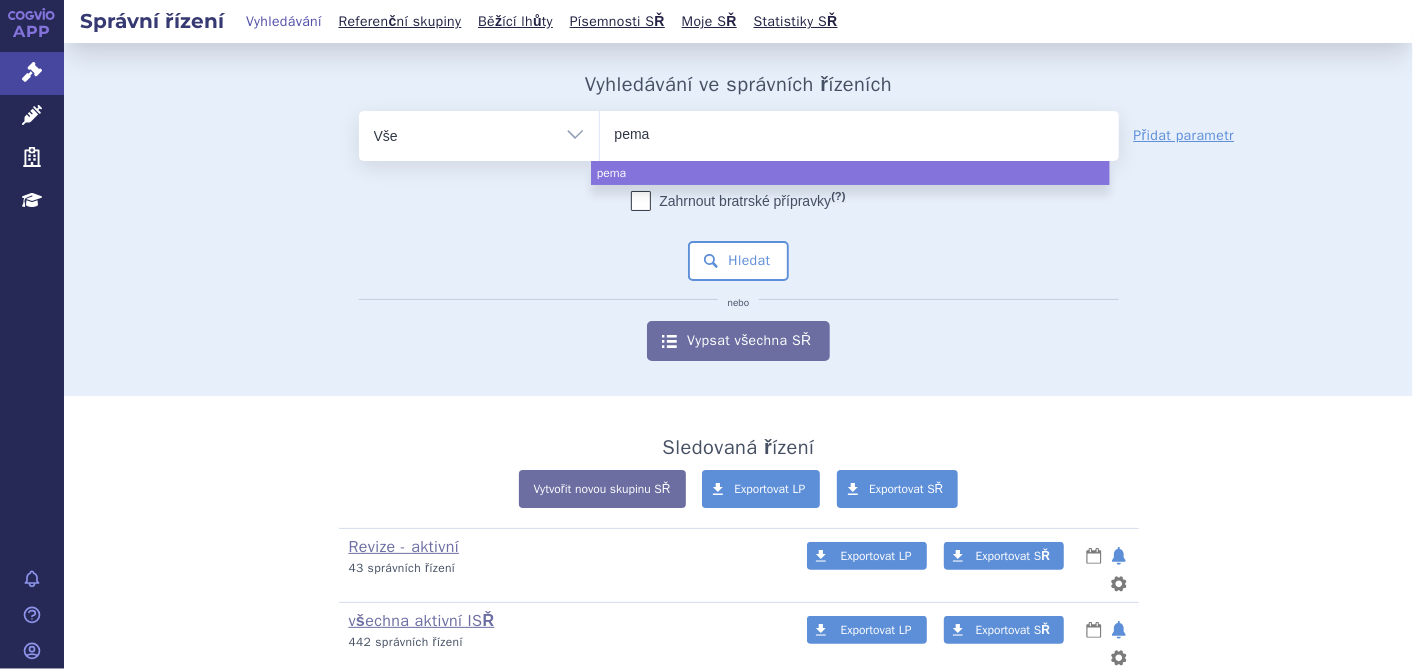 type on "pemaz" 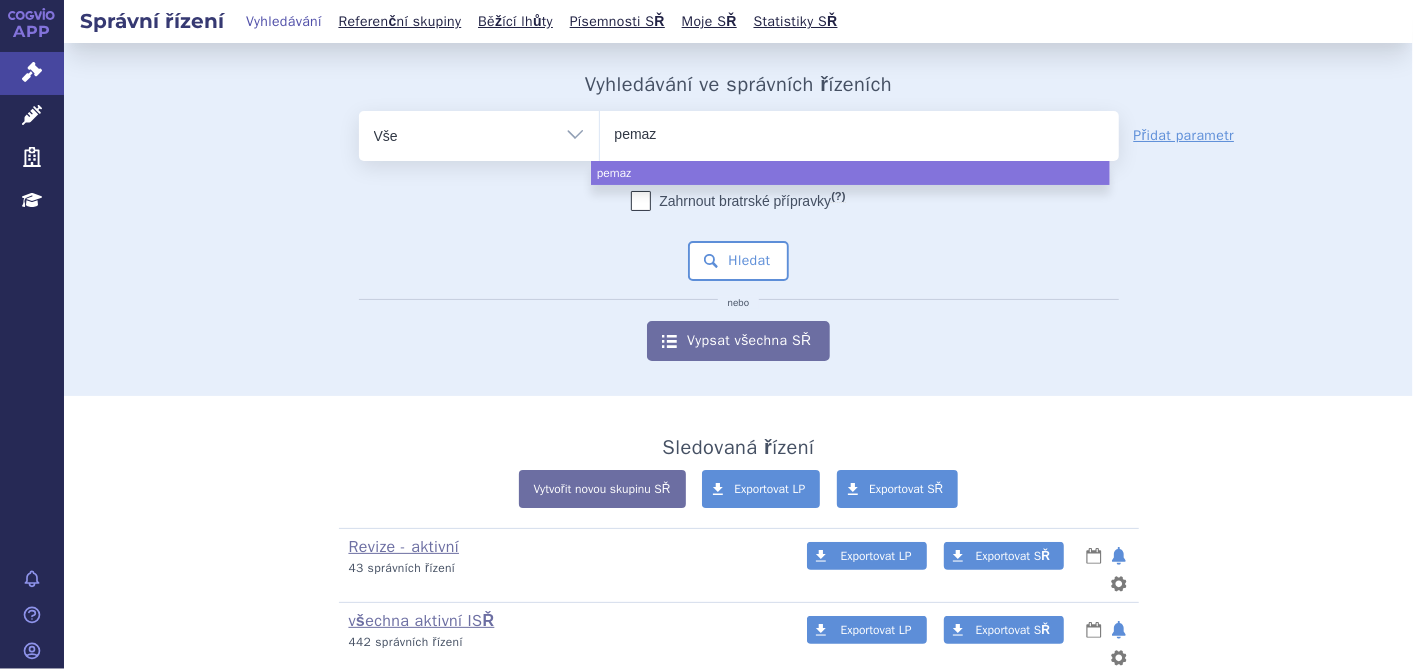 type on "pemazy" 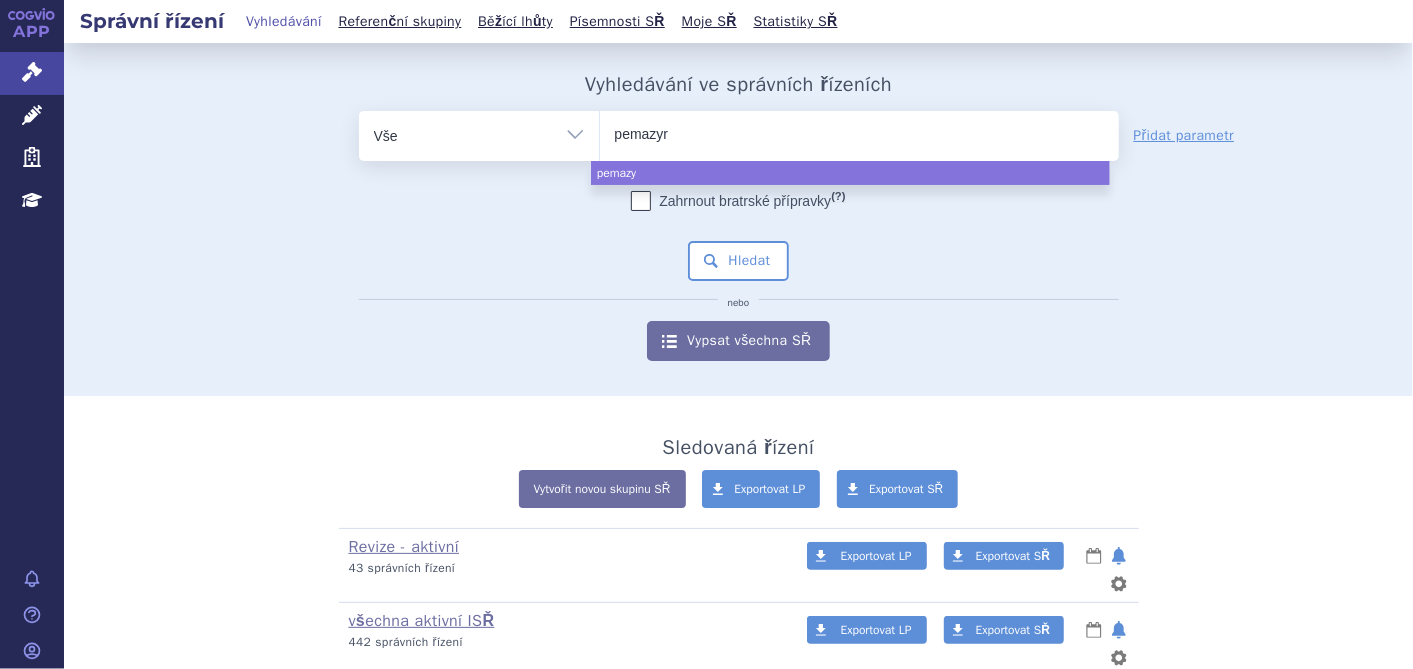 type on "pemazyre" 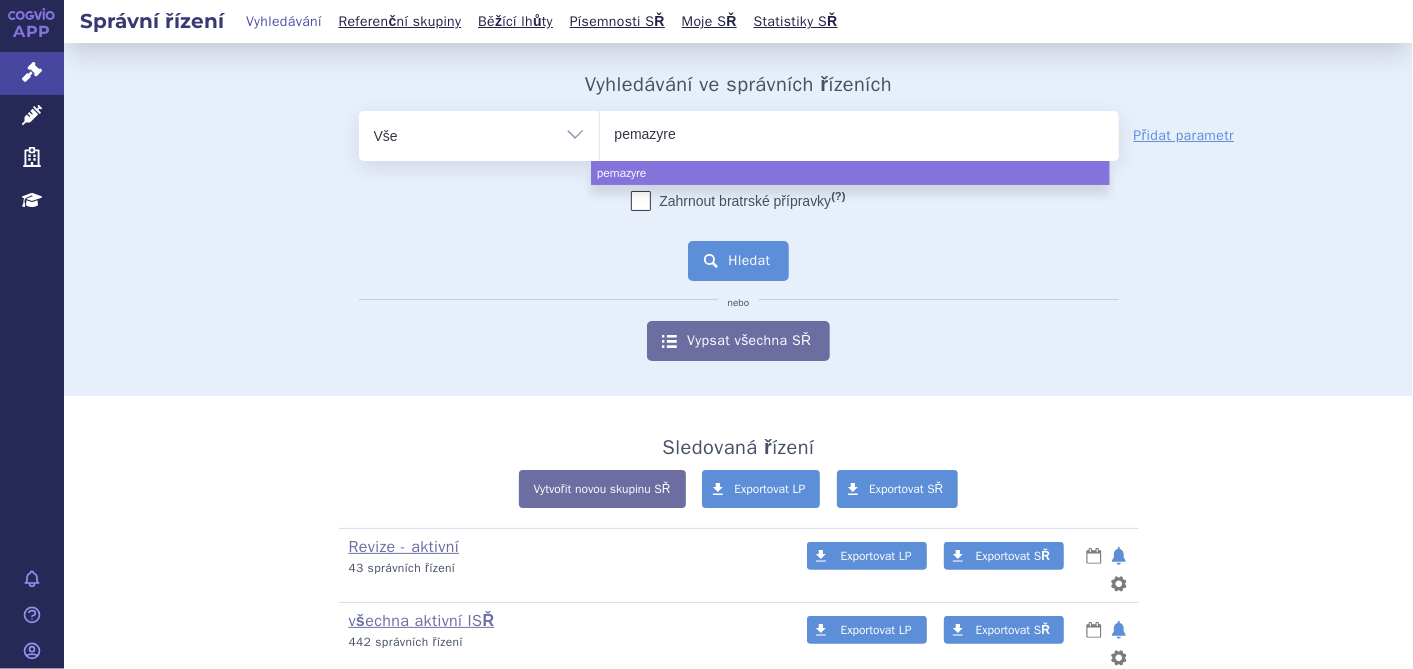 select on "pemazyre" 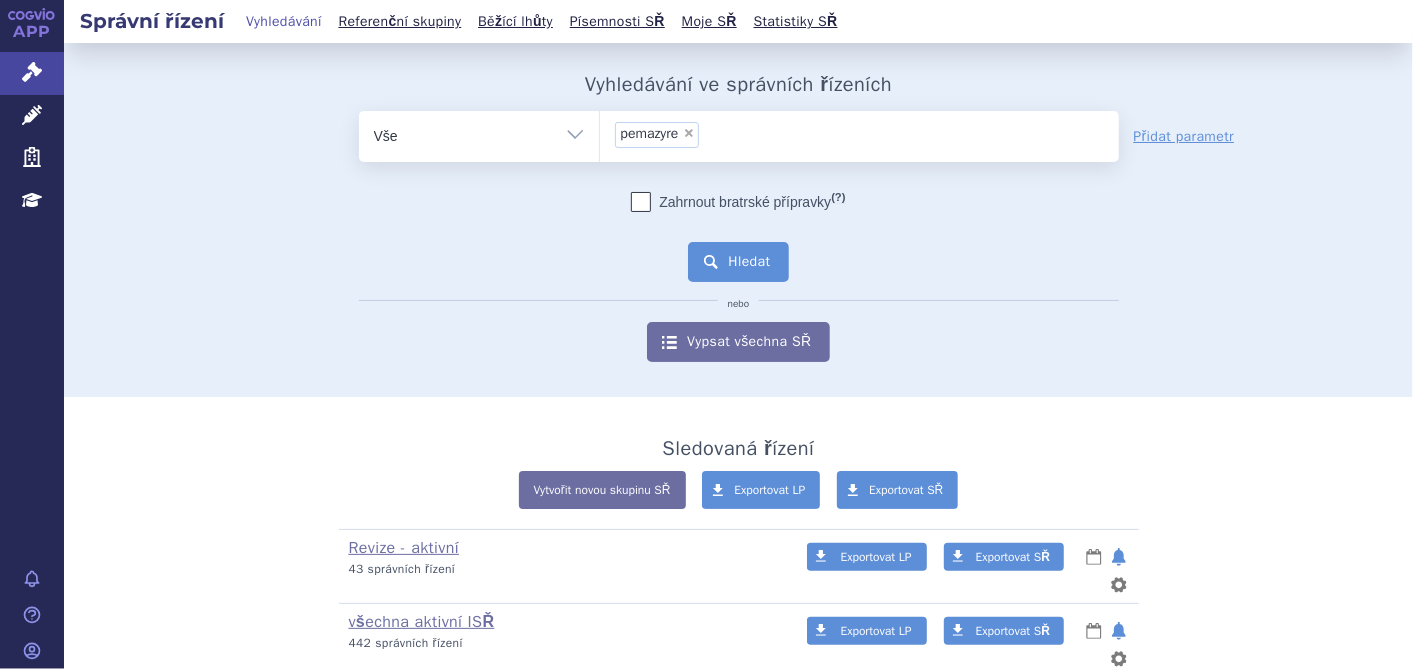 click on "Hledat" at bounding box center [738, 262] 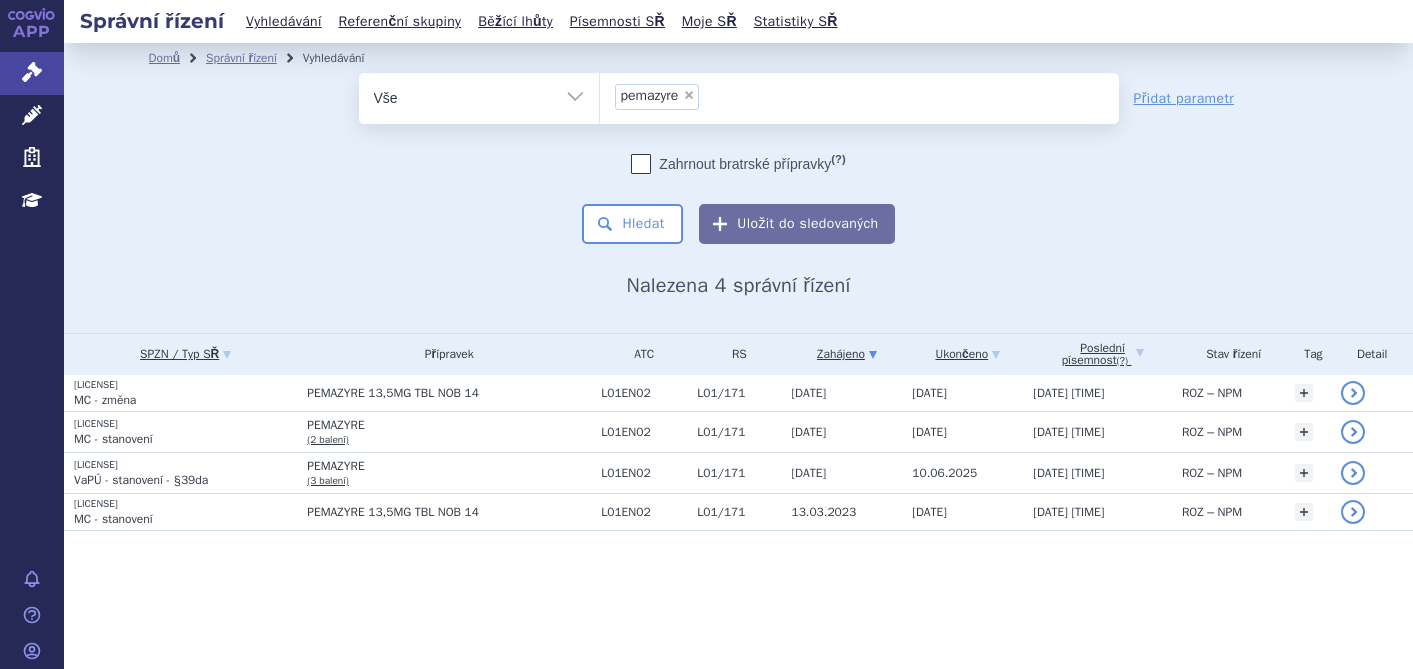 scroll, scrollTop: 0, scrollLeft: 0, axis: both 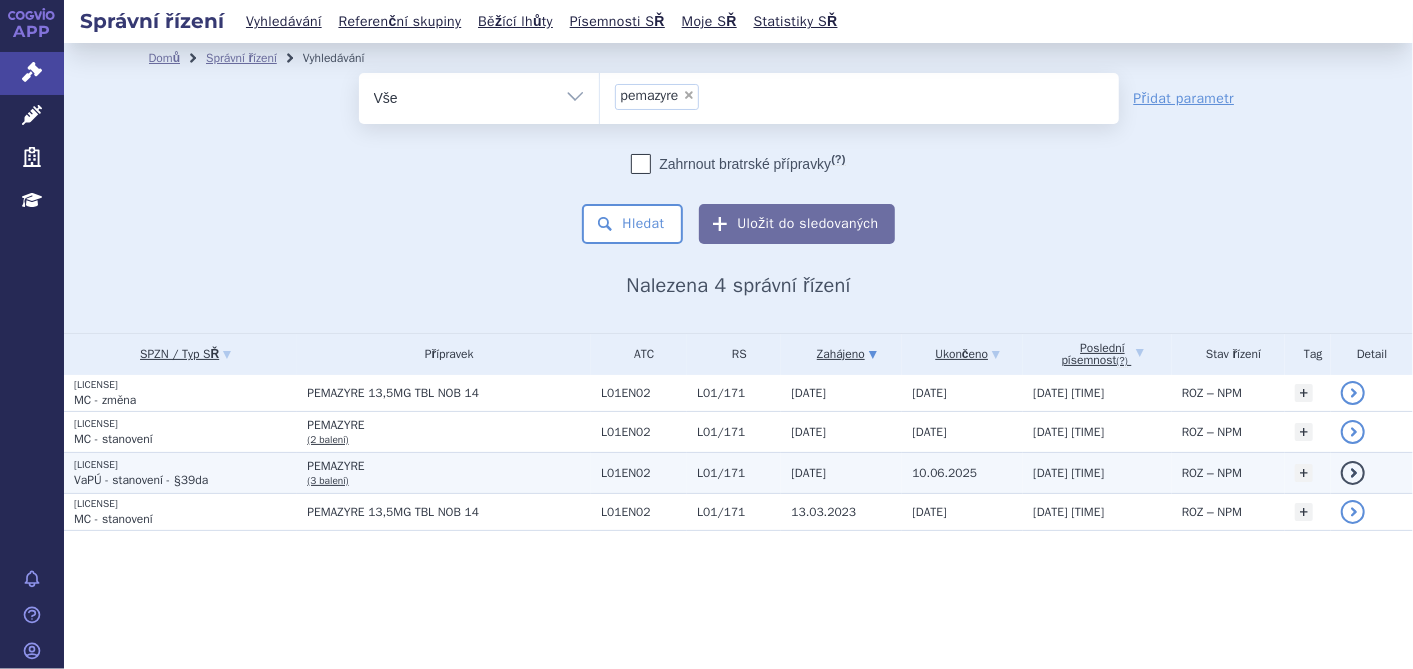 click on "VaPÚ - stanovení - §39da" at bounding box center (141, 480) 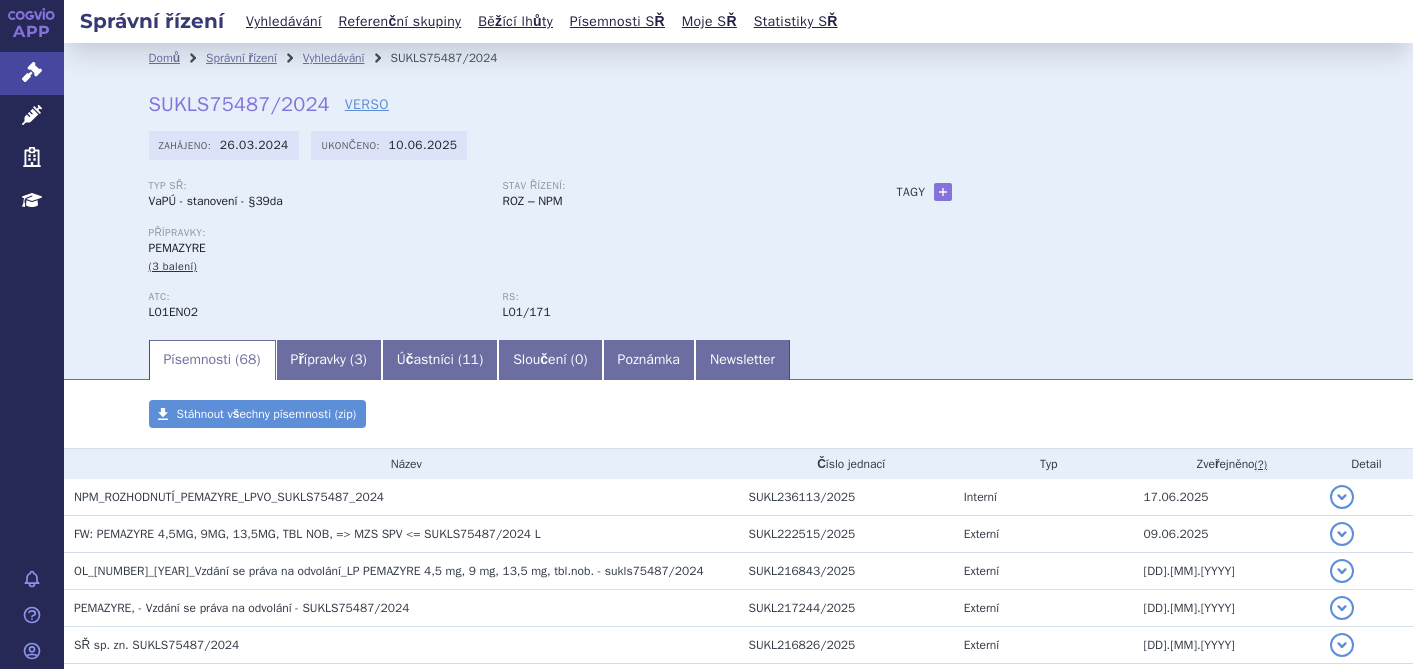 scroll, scrollTop: 0, scrollLeft: 0, axis: both 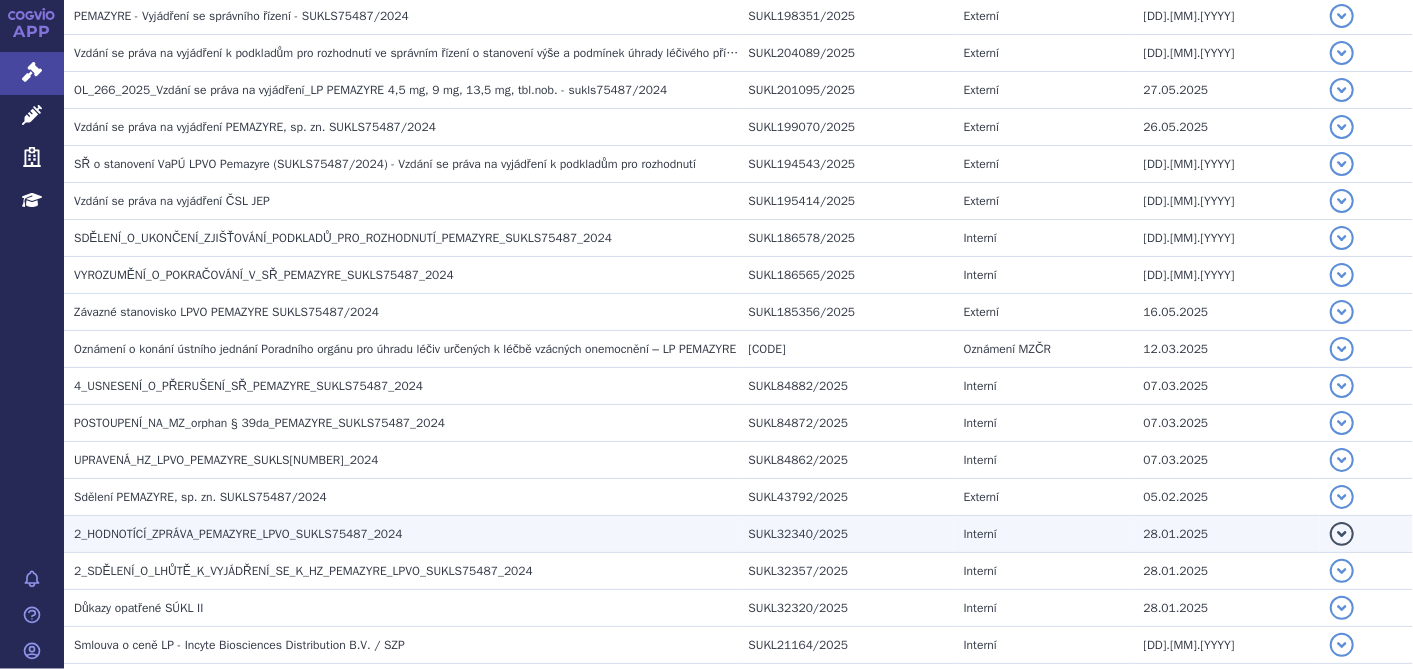 click on "2_HODNOTÍCÍ_ZPRÁVA_PEMAZYRE_LPVO_SUKLS75487_2024" at bounding box center (238, 534) 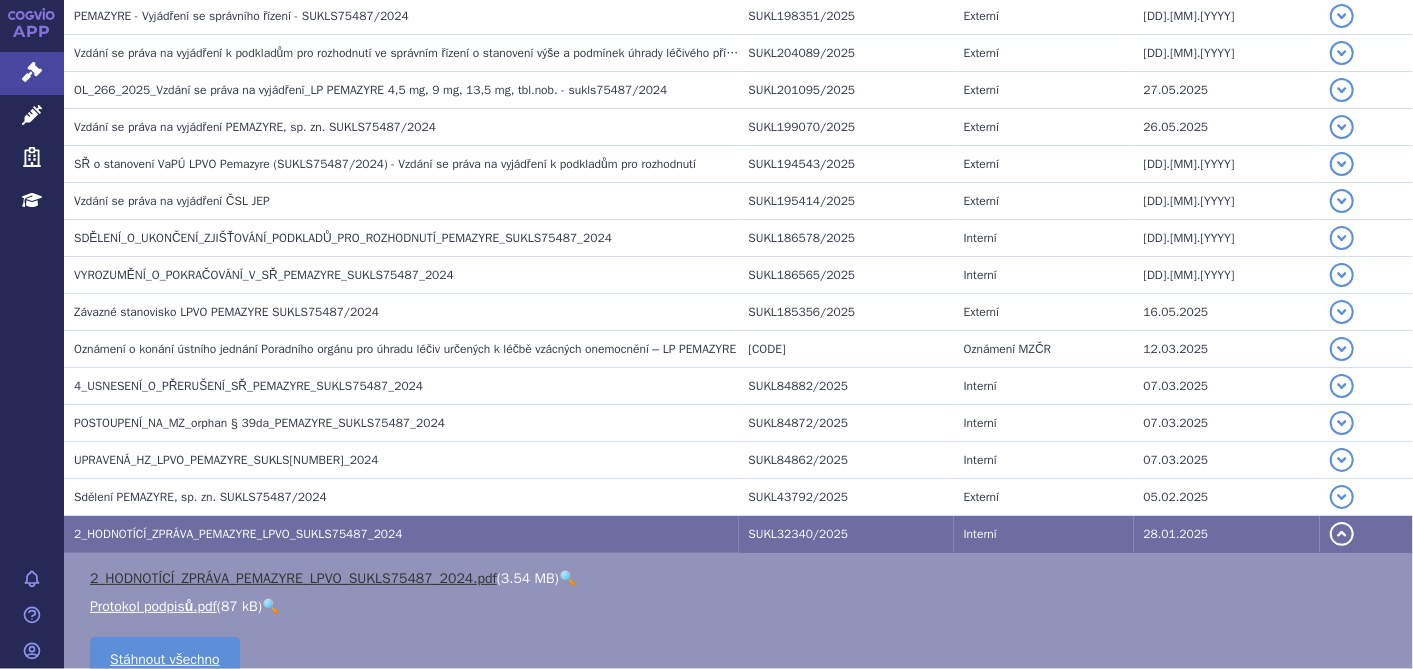 click on "2_HODNOTÍCÍ_ZPRÁVA_PEMAZYRE_LPVO_SUKLS75487_2024.pdf" at bounding box center (293, 578) 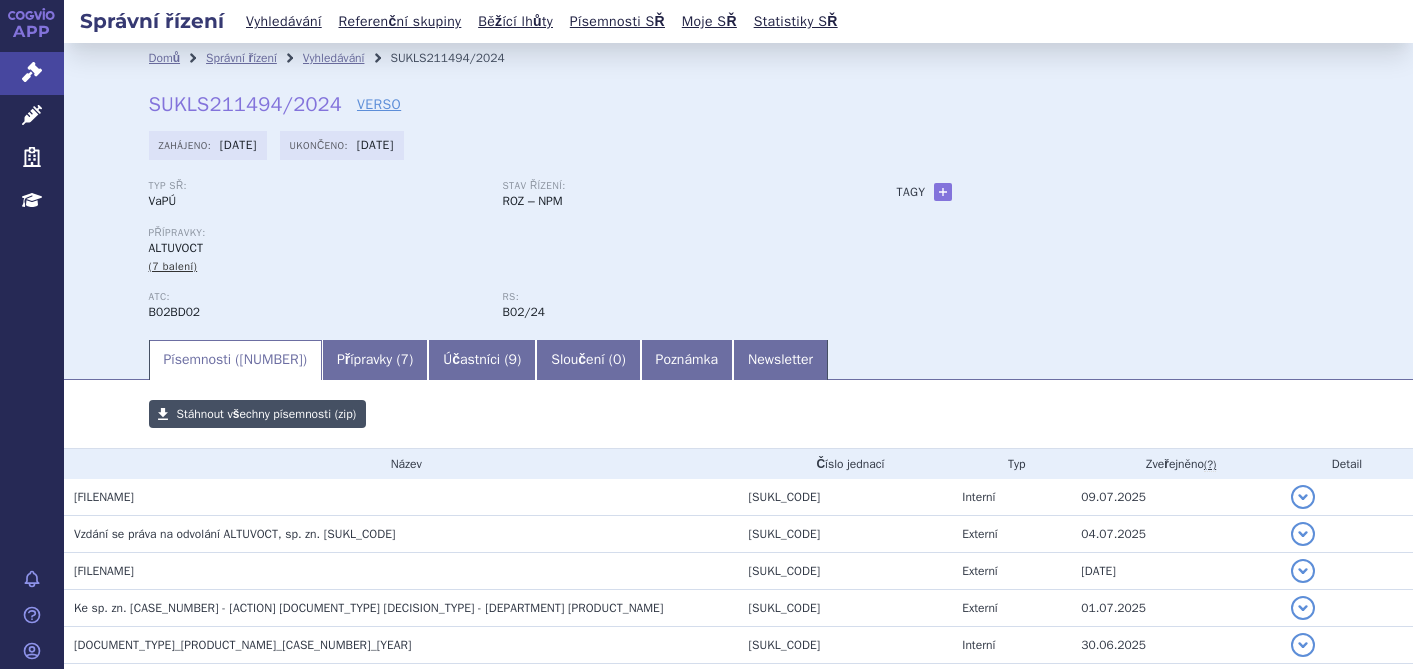 scroll, scrollTop: 0, scrollLeft: 0, axis: both 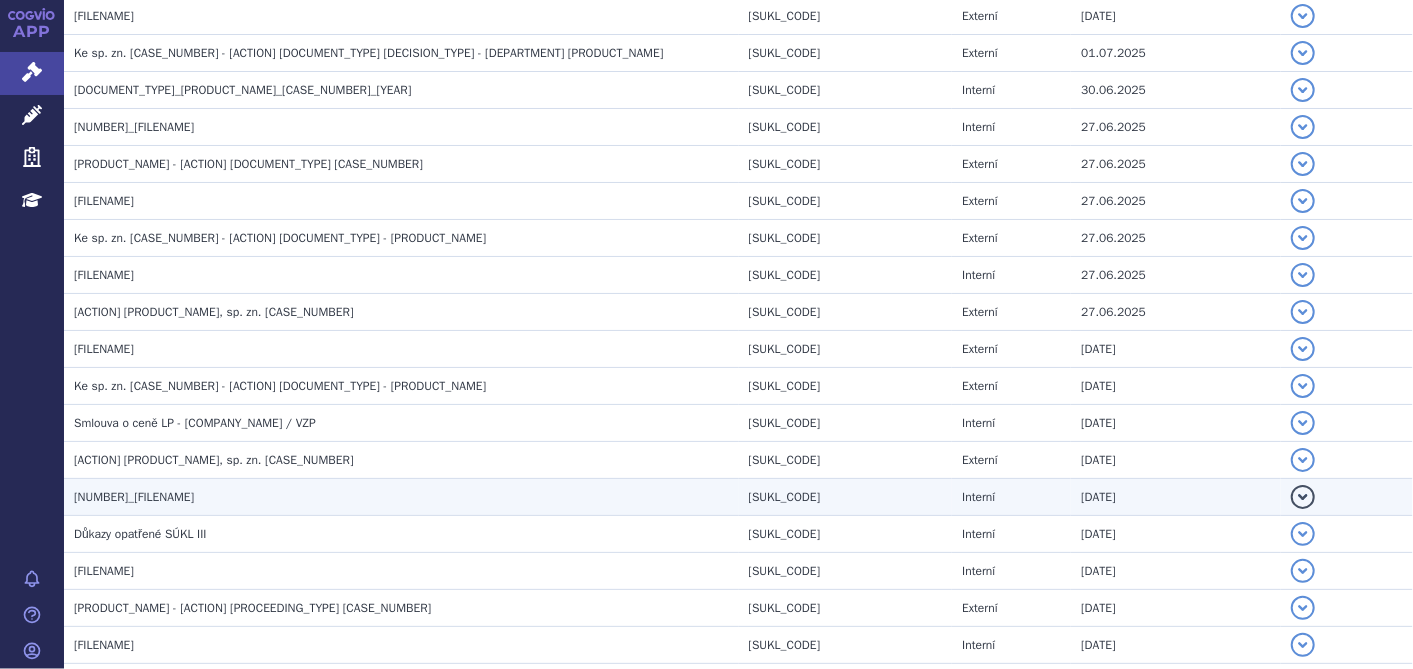 click on "3_HODNOTÍCÍ_ZPRÁVA_ALTUVOCT_SUKLS211494_2024" at bounding box center [134, 497] 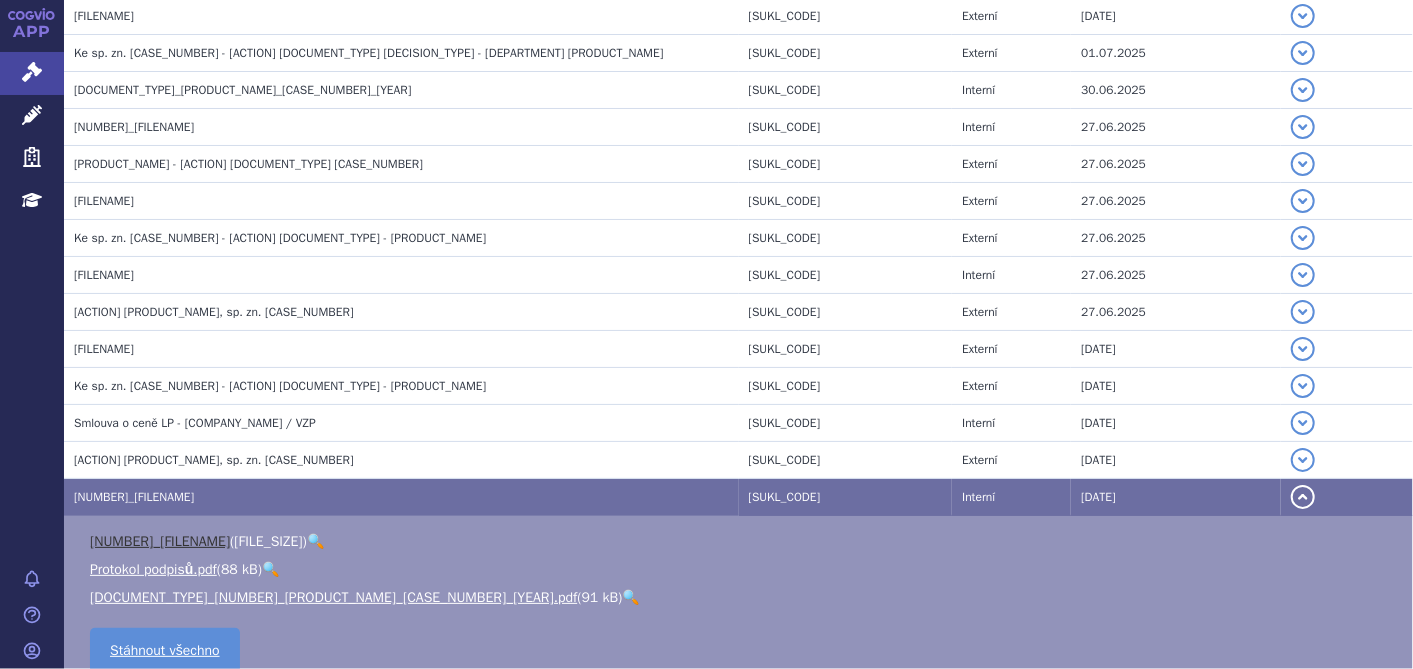 click on "3_HODNOTÍCÍ_ZPRÁVA_ALTUVOCT_SUKLS211494_2024.pdf" at bounding box center [160, 541] 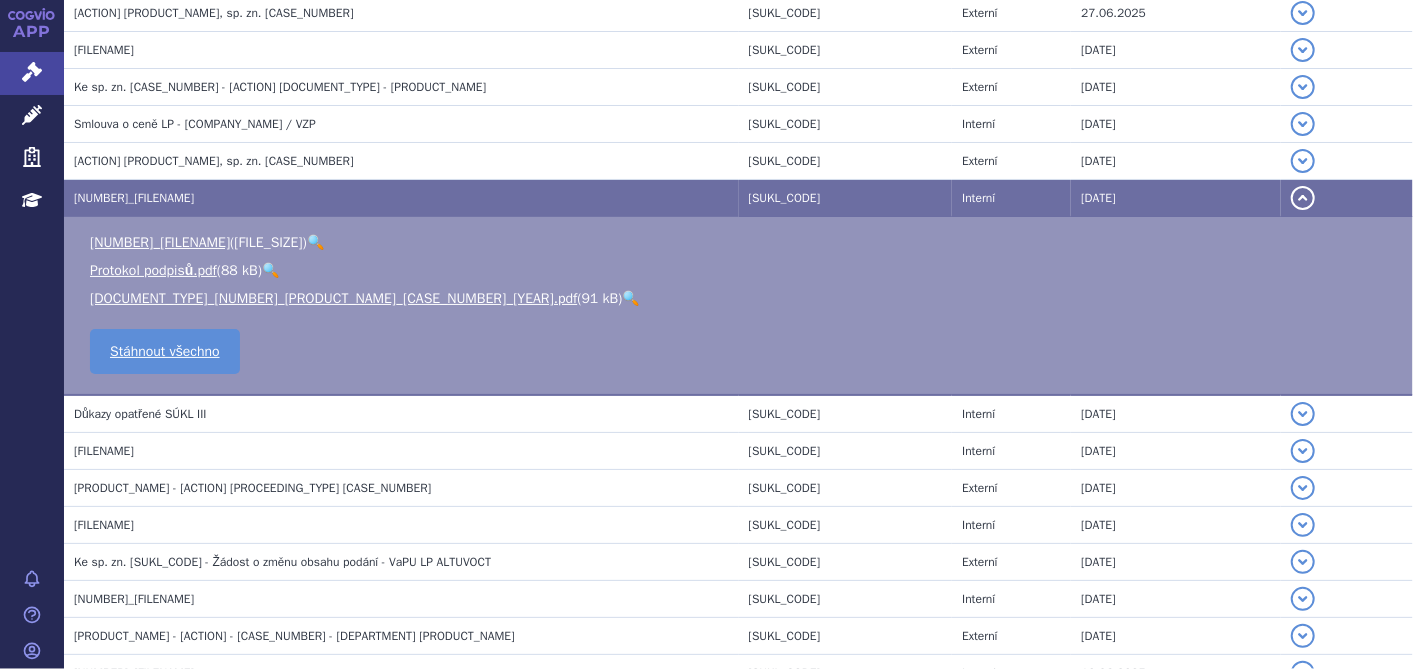 scroll, scrollTop: 888, scrollLeft: 0, axis: vertical 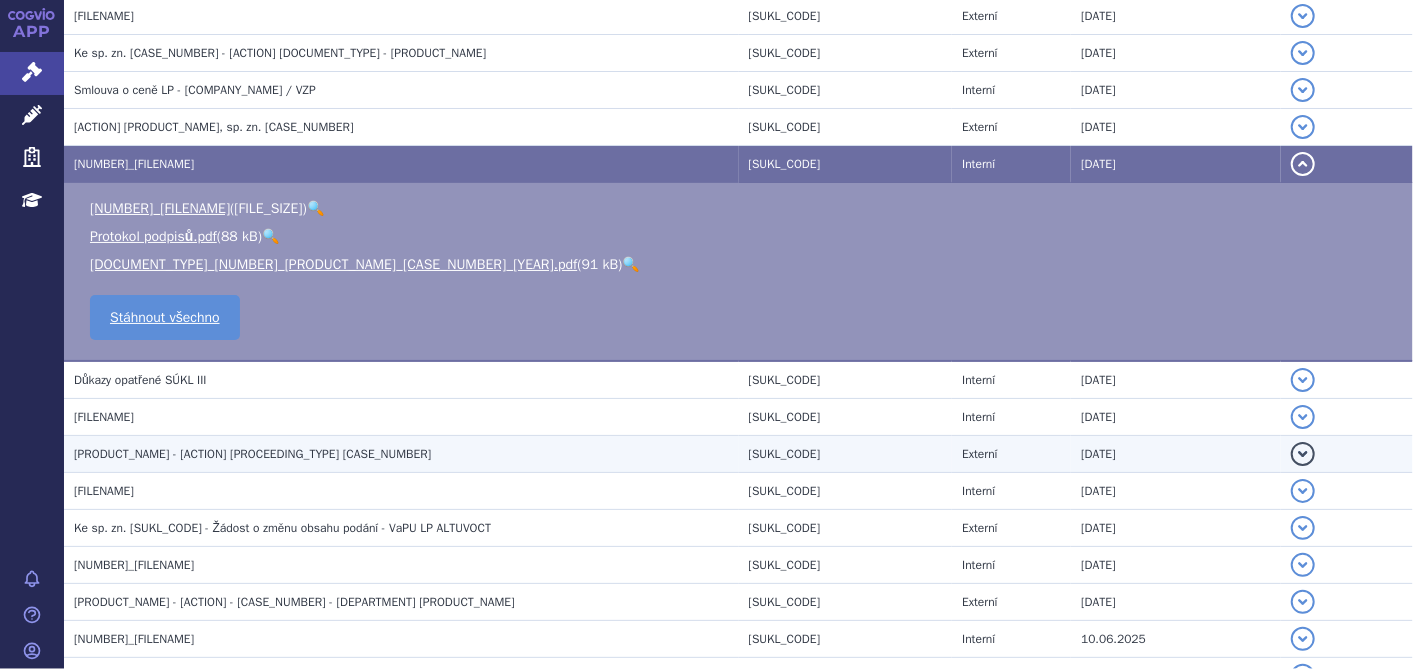 click on "ALTUVOCT - Sdělení ke správnímu řízení o stanovení výše a podmínek úhrady SUKLS211494/2024" at bounding box center [252, 454] 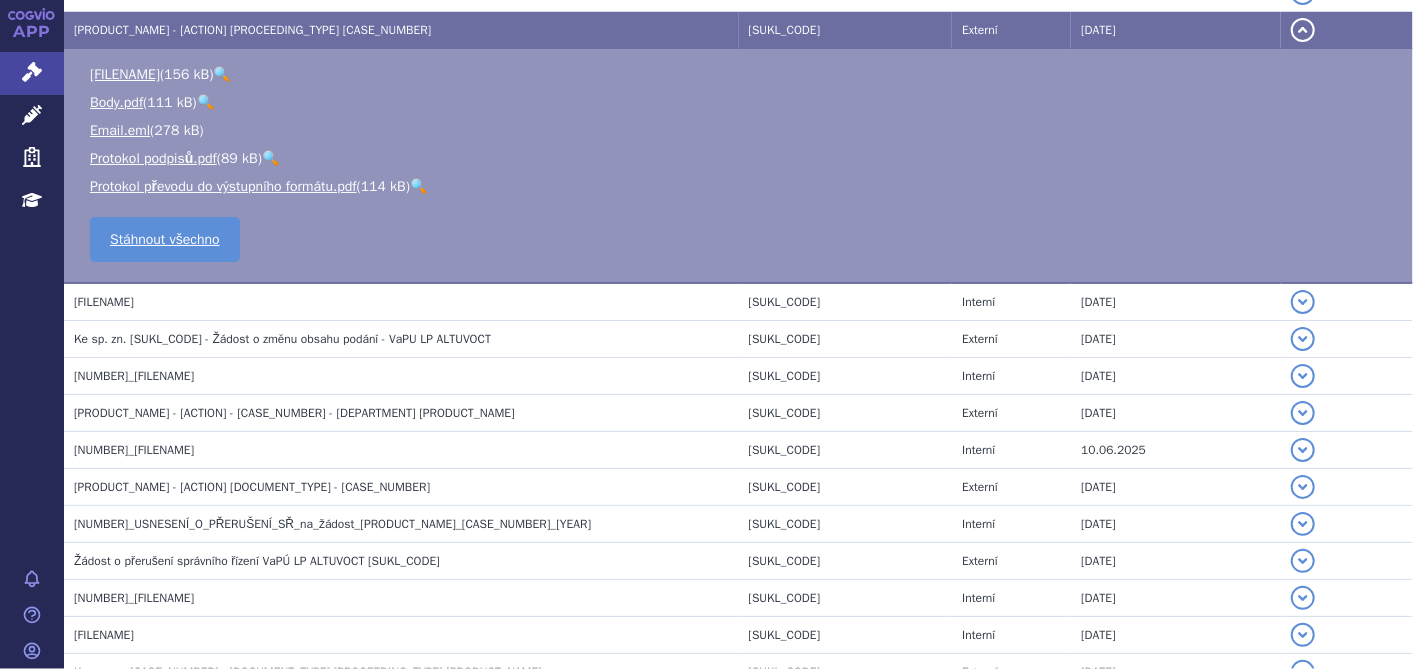 scroll, scrollTop: 1222, scrollLeft: 0, axis: vertical 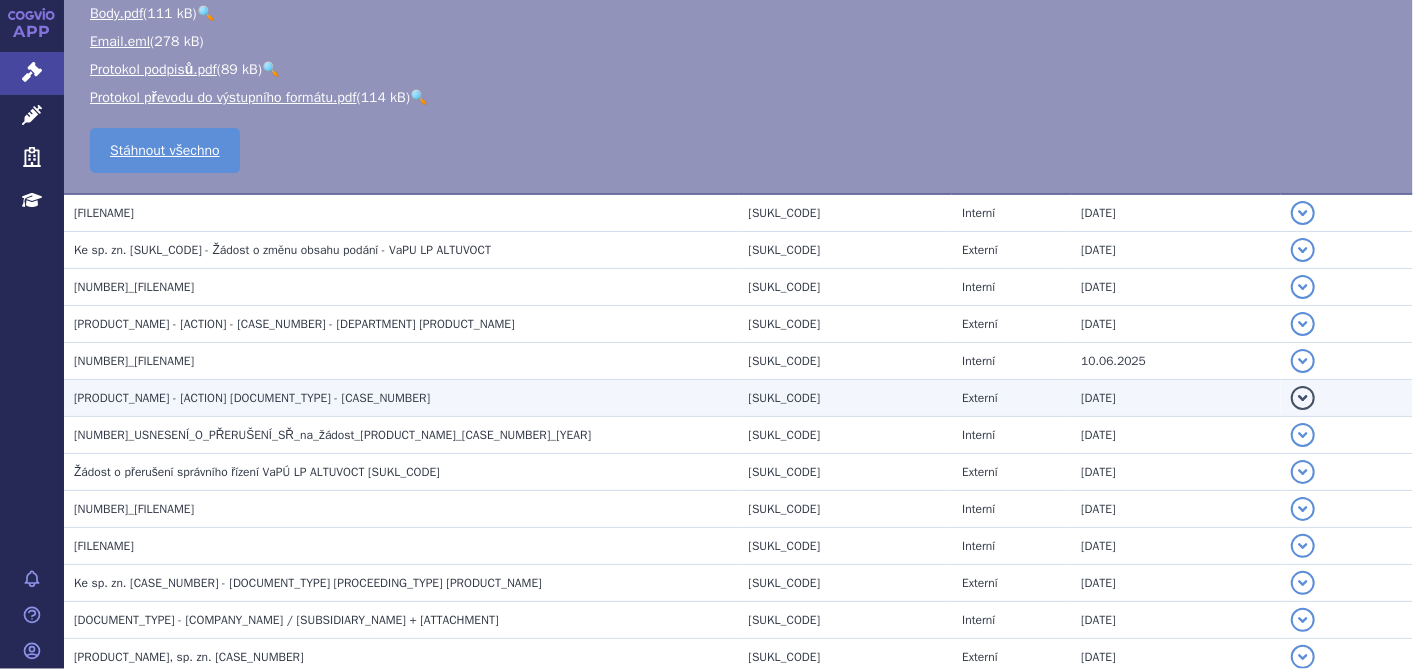 click on "ALTUVOCT - Vyjádření k hodnotící zprávě - sukls211494/2024" at bounding box center [252, 398] 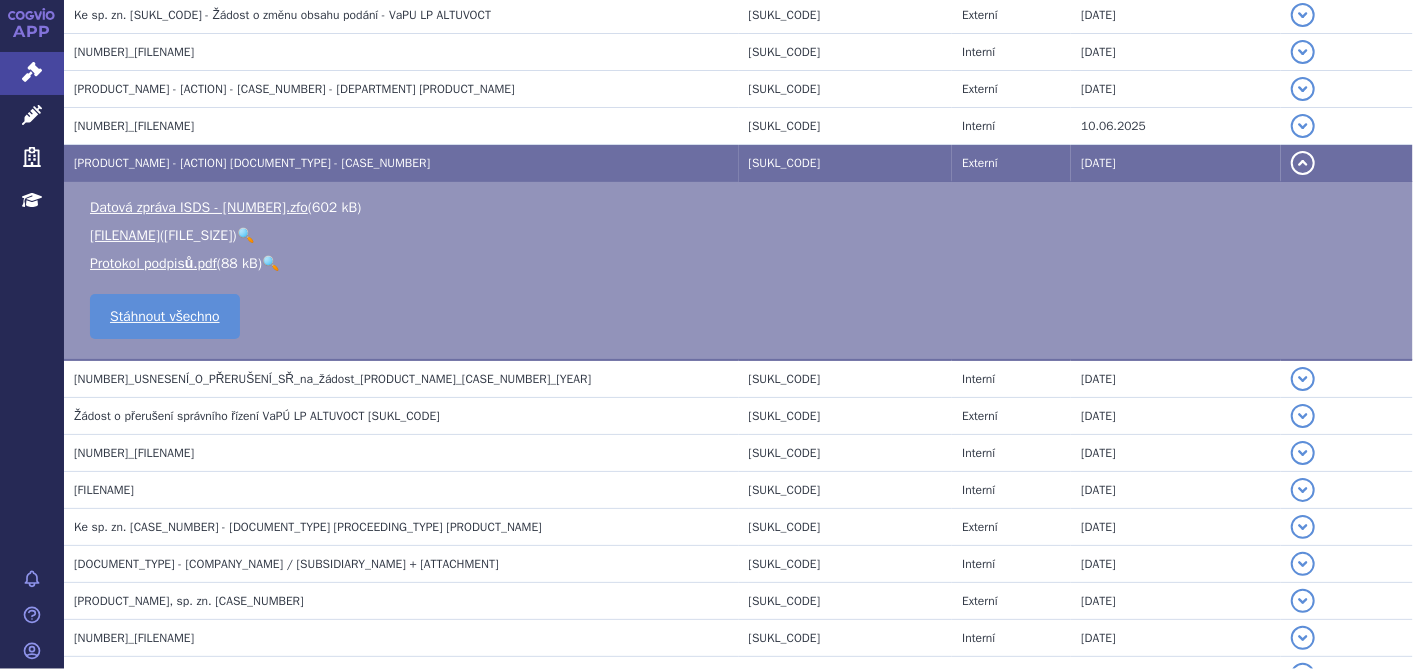 scroll, scrollTop: 988, scrollLeft: 0, axis: vertical 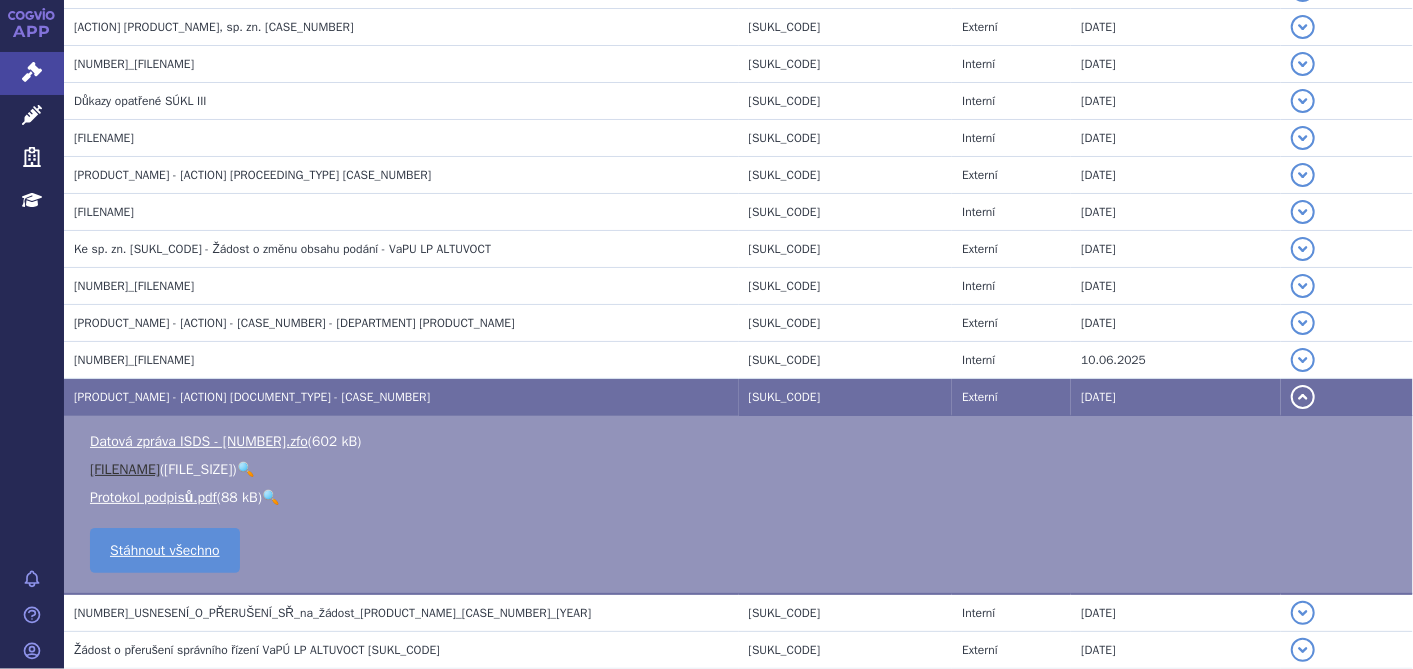 click on "OL_278_2025_LP_ALTUVOCT.pdf" at bounding box center [125, 469] 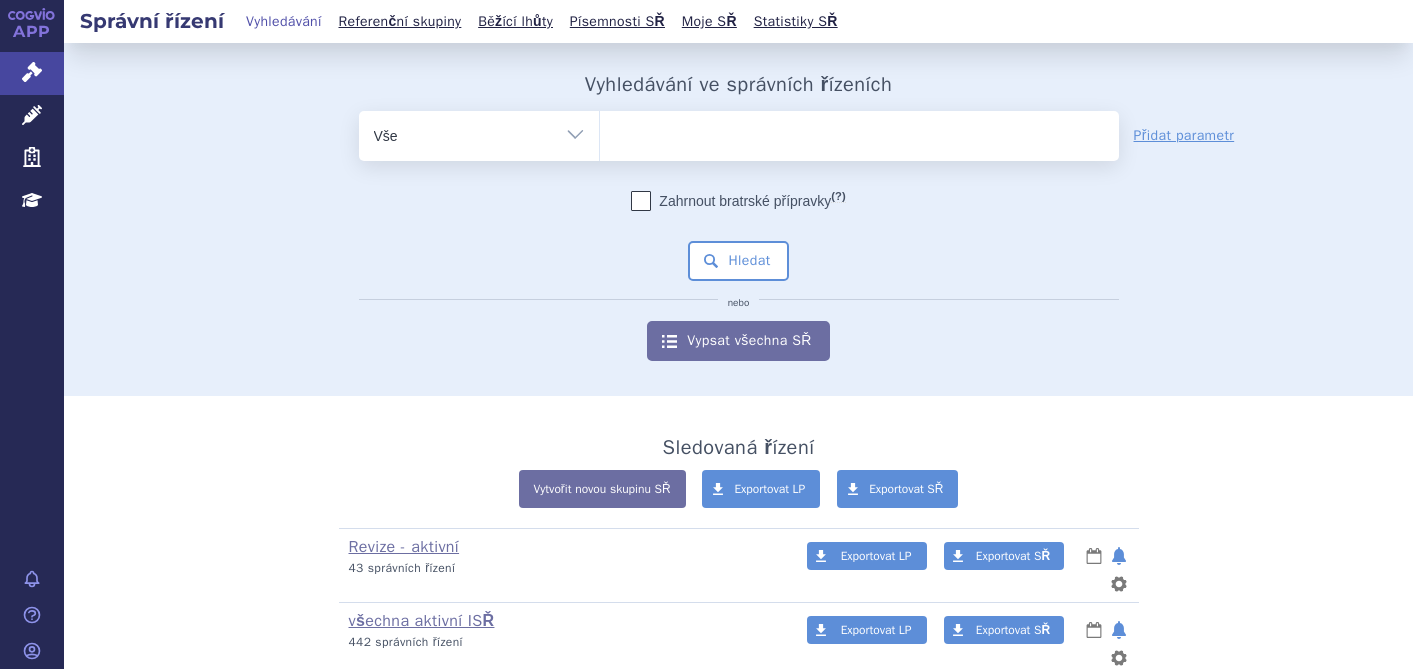 scroll, scrollTop: 0, scrollLeft: 0, axis: both 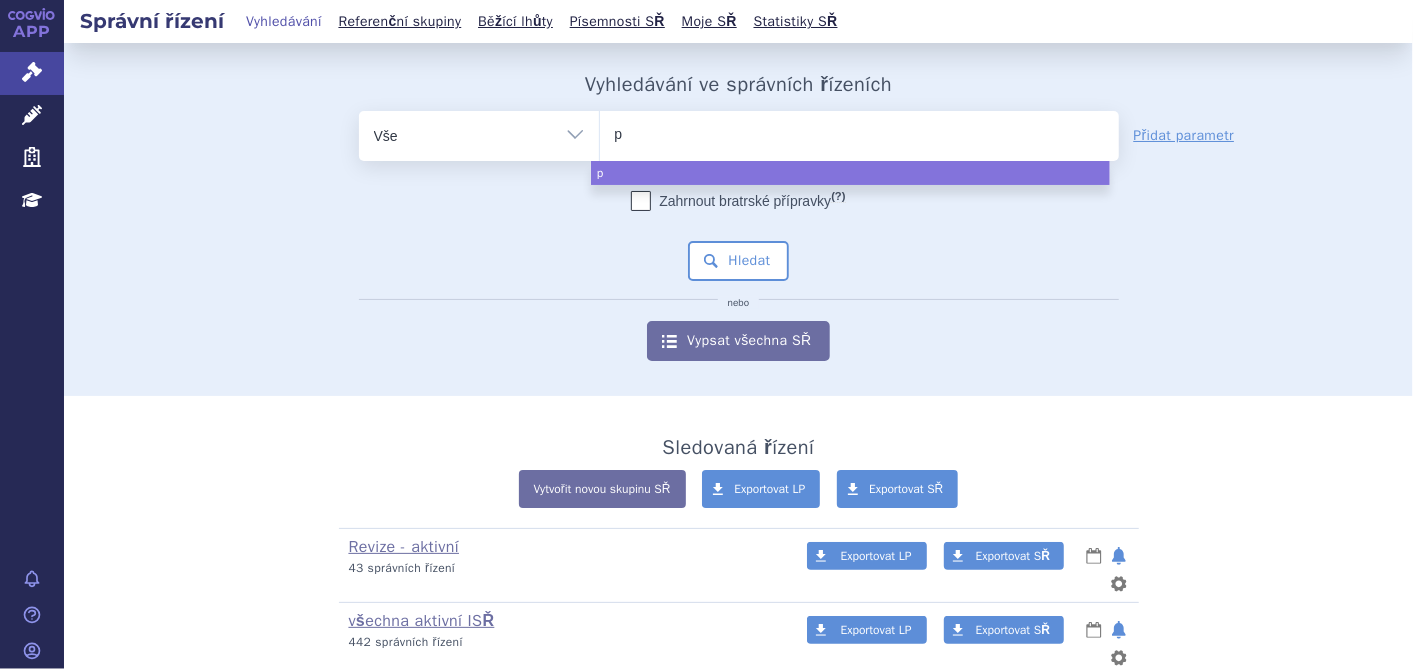 type on "pe" 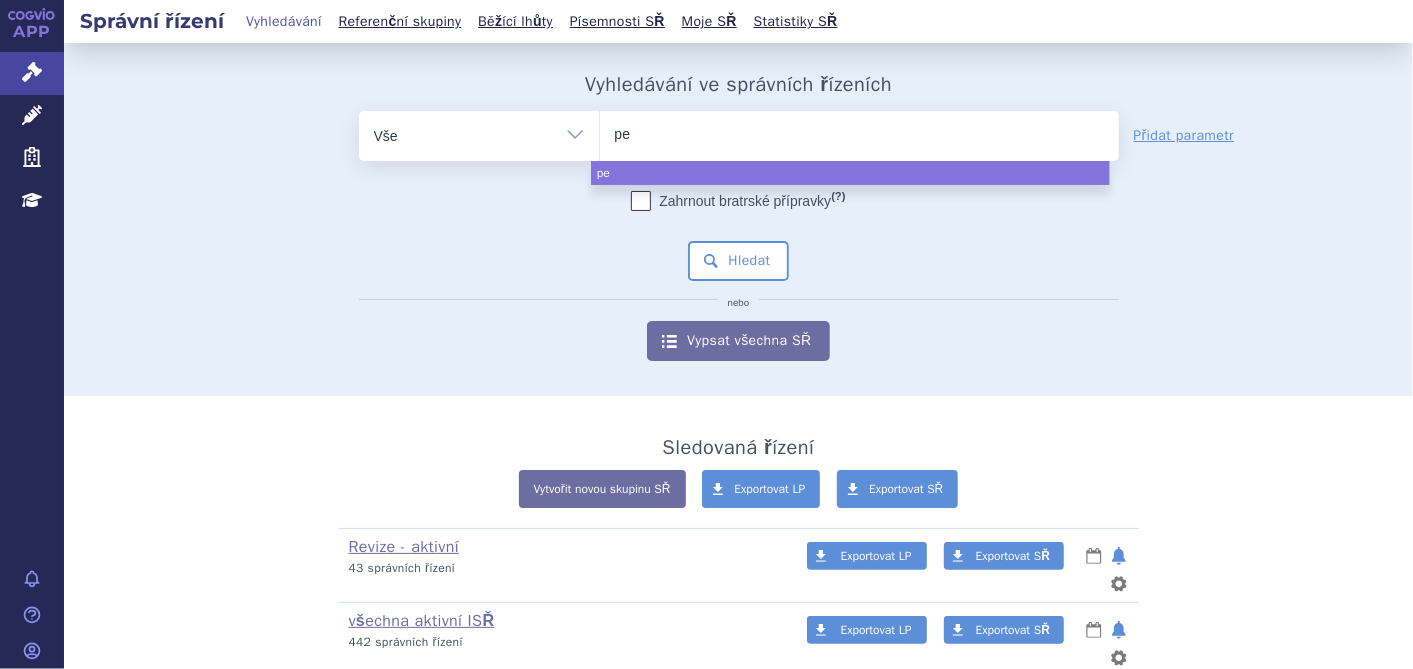 type on "pem" 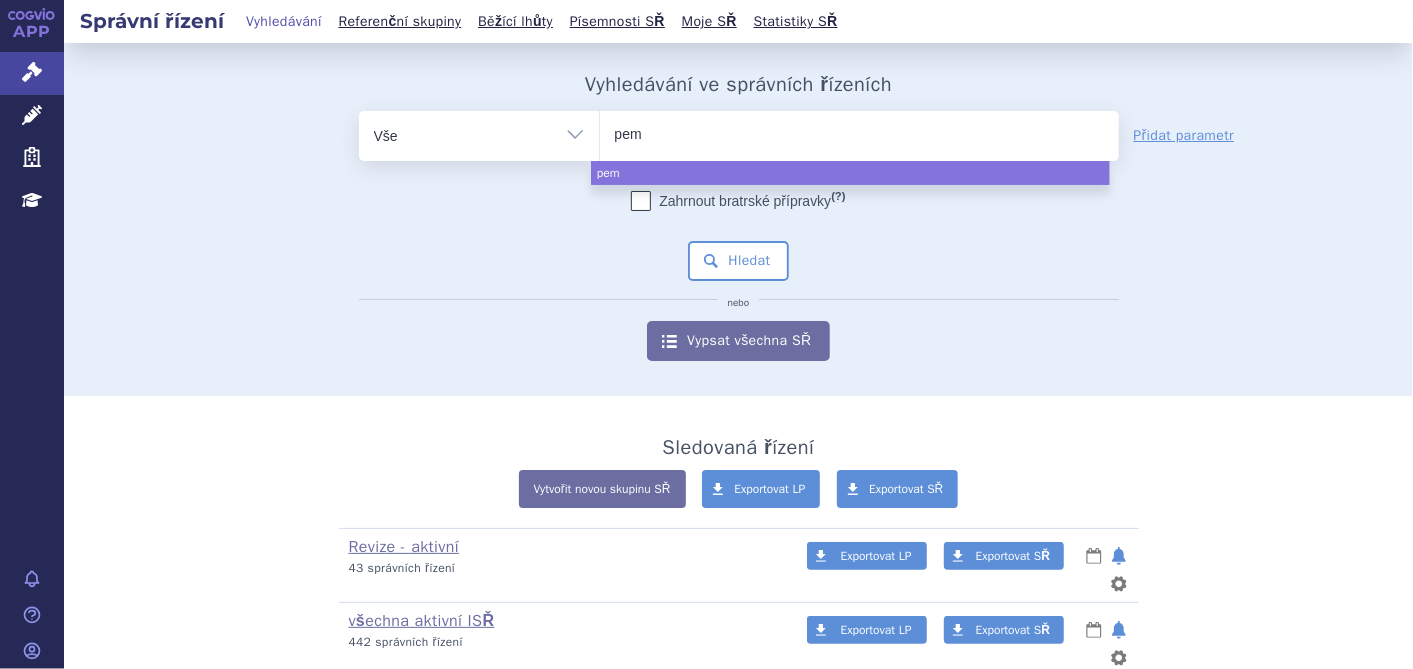 type on "pema" 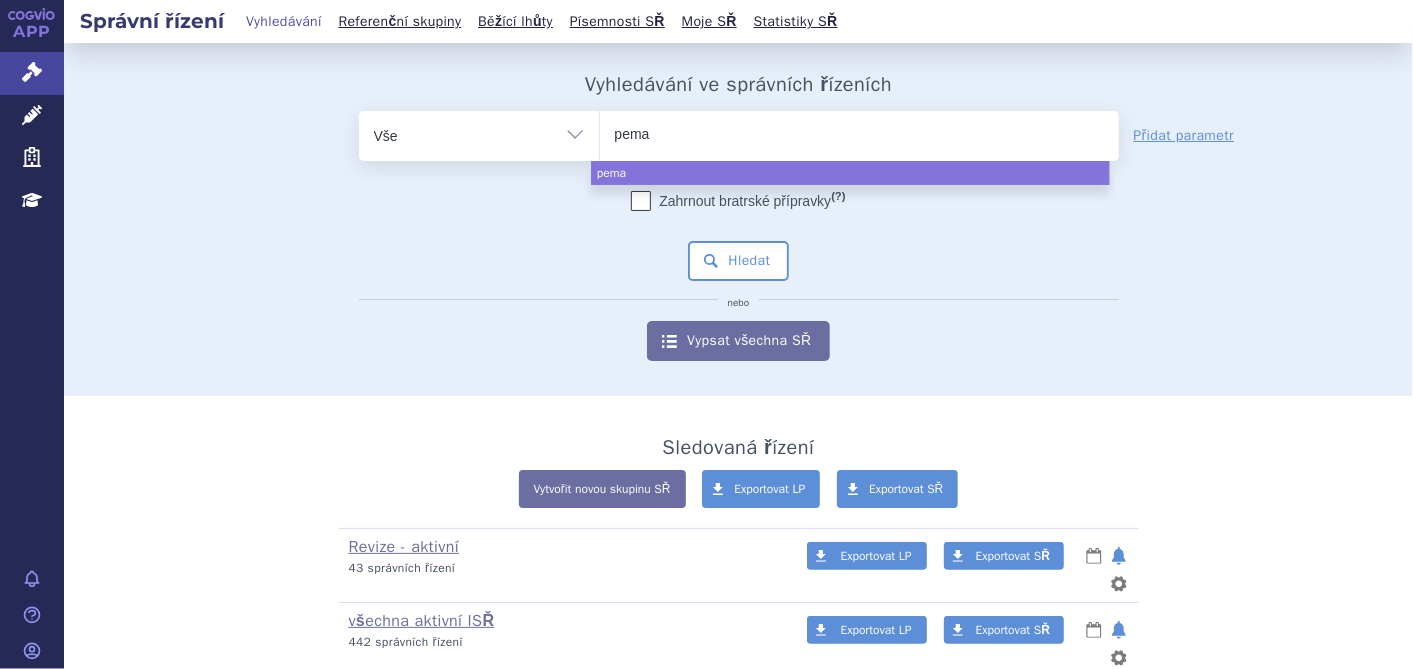 type on "pemaz" 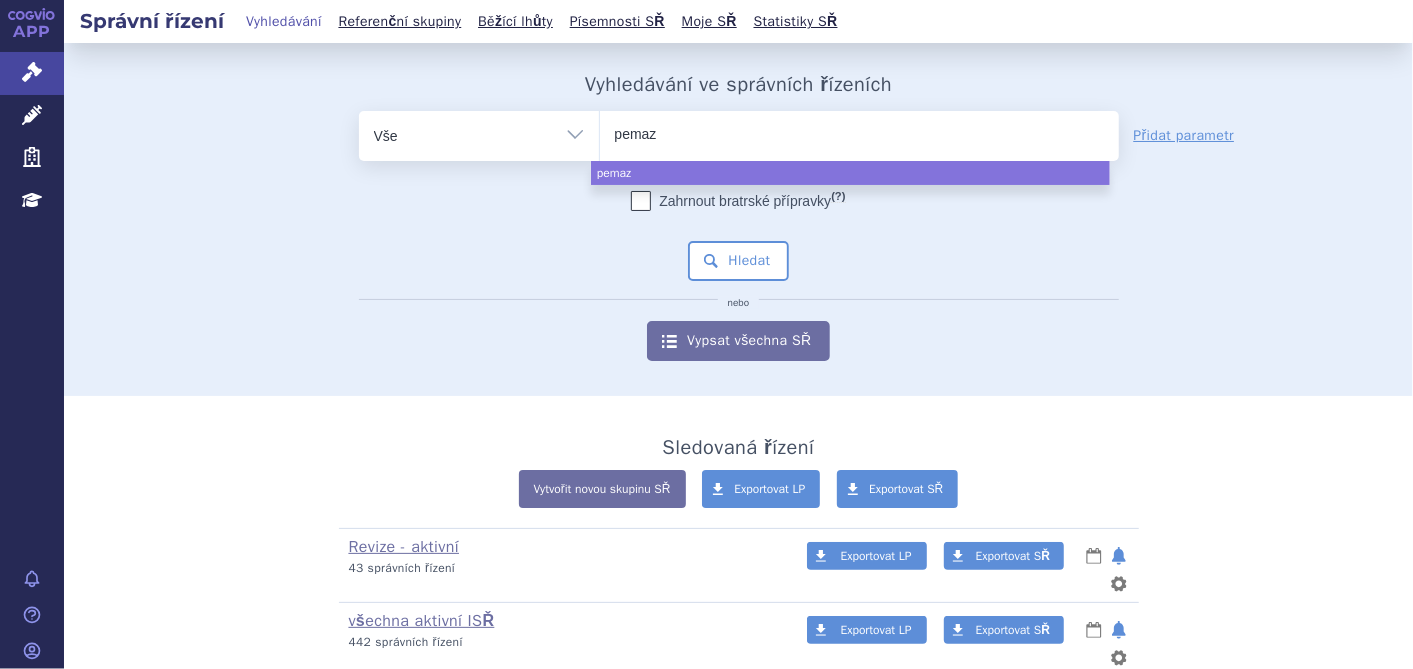 type on "pemazy" 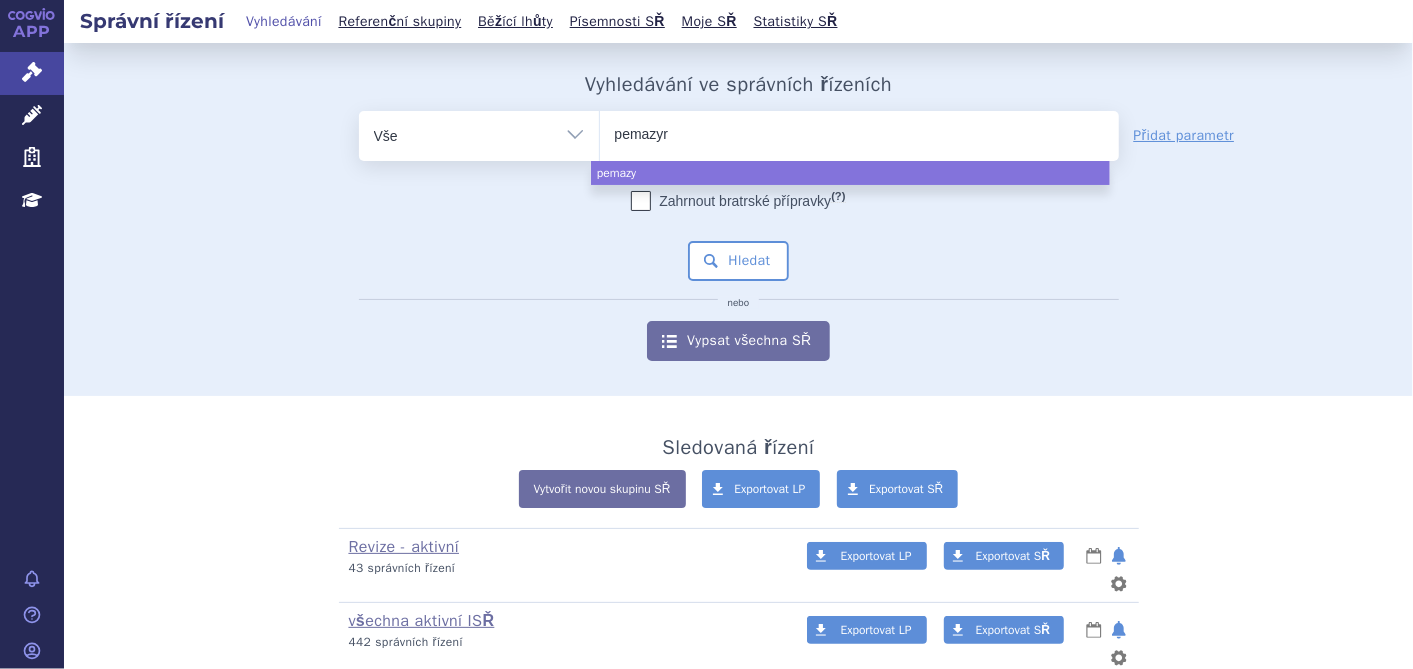 type on "pemazyre" 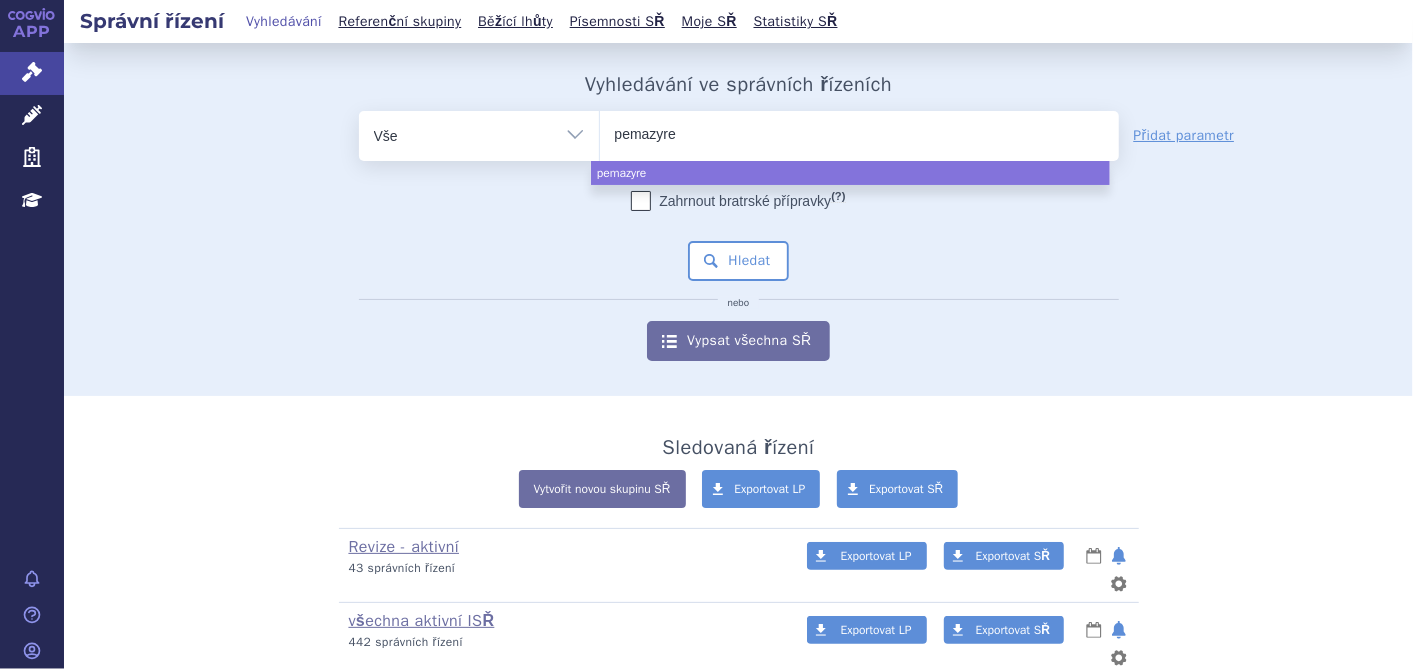 select on "pemazyre" 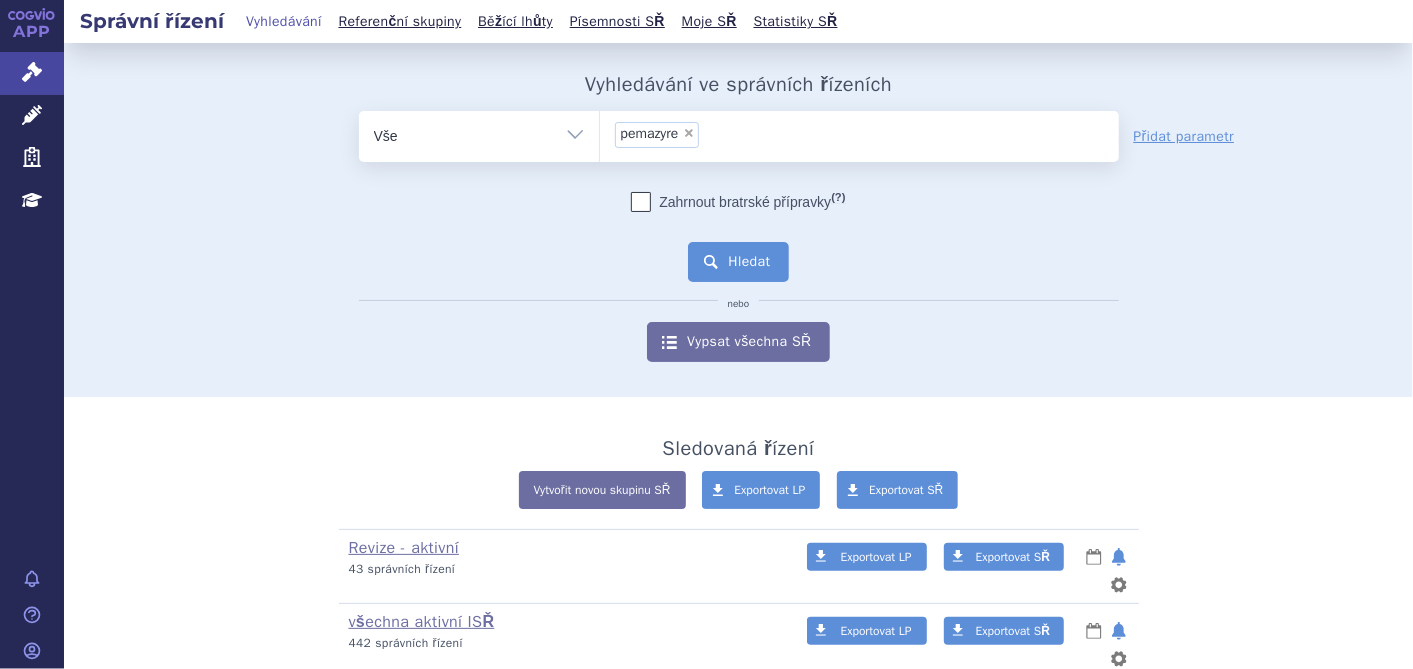 click on "Hledat" at bounding box center [738, 262] 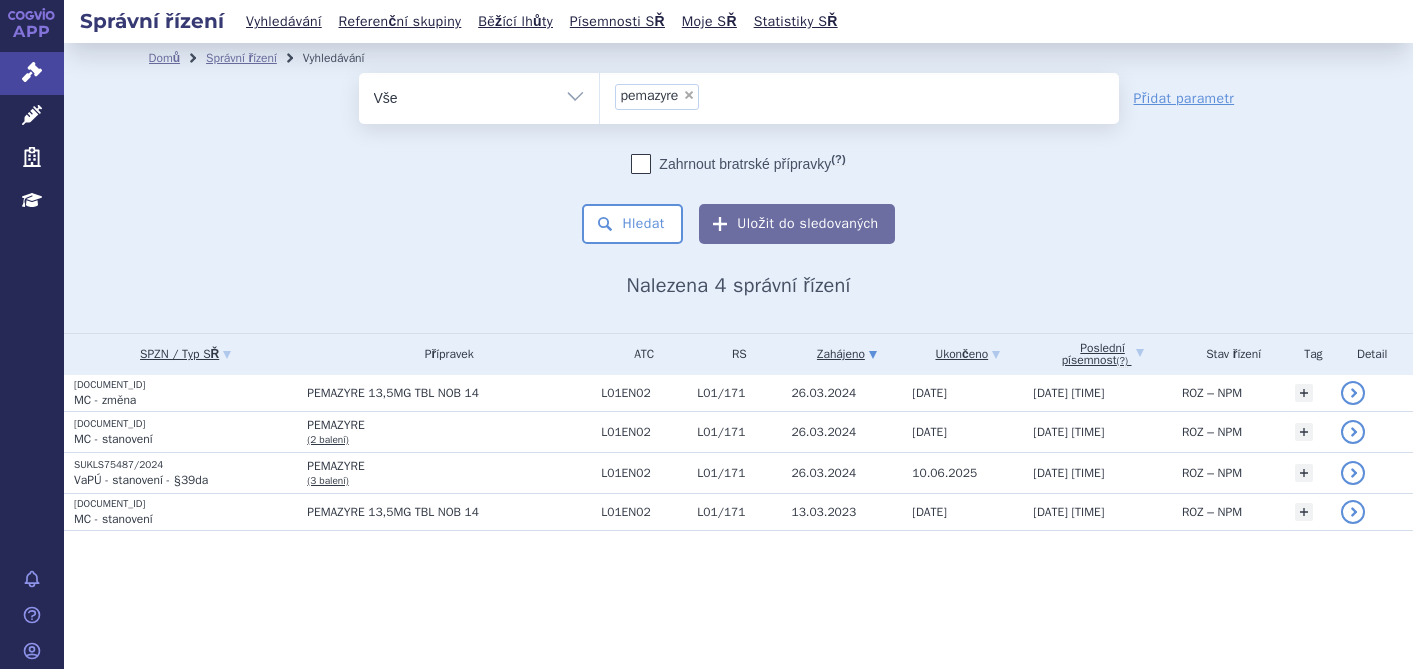 scroll, scrollTop: 0, scrollLeft: 0, axis: both 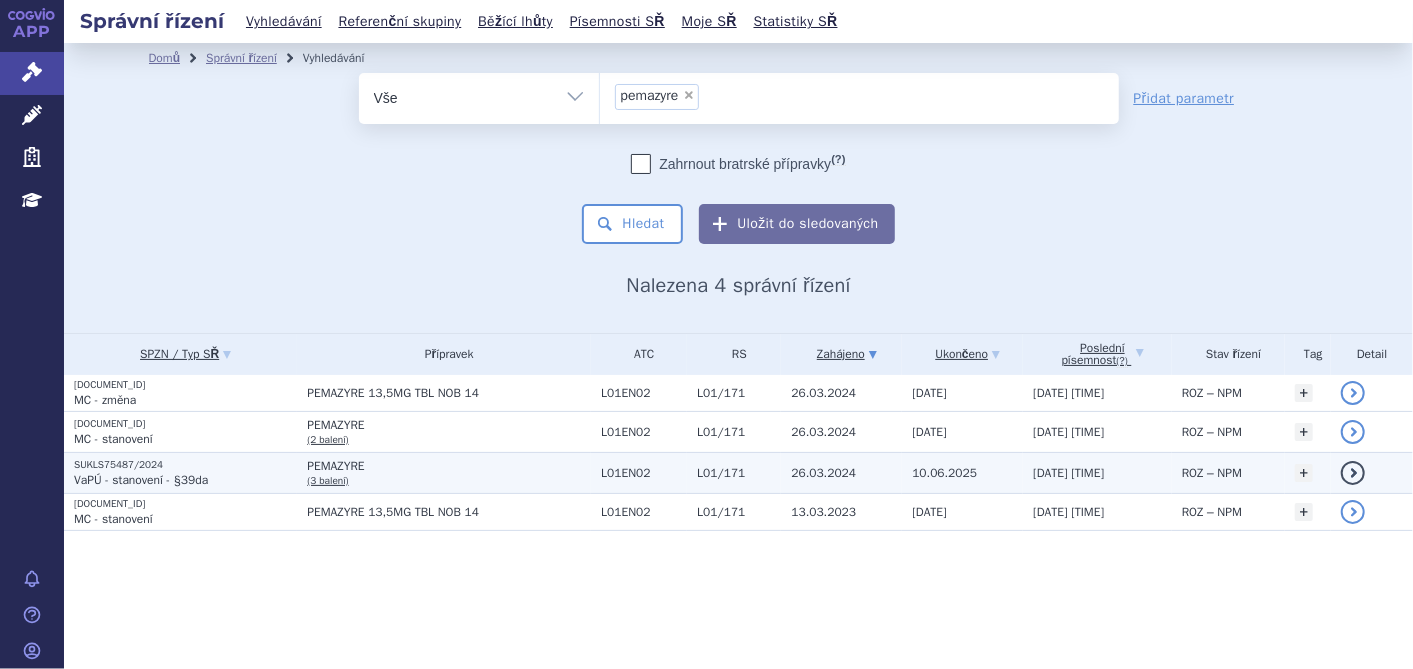 click on "VaPÚ - stanovení - §39da" at bounding box center (141, 480) 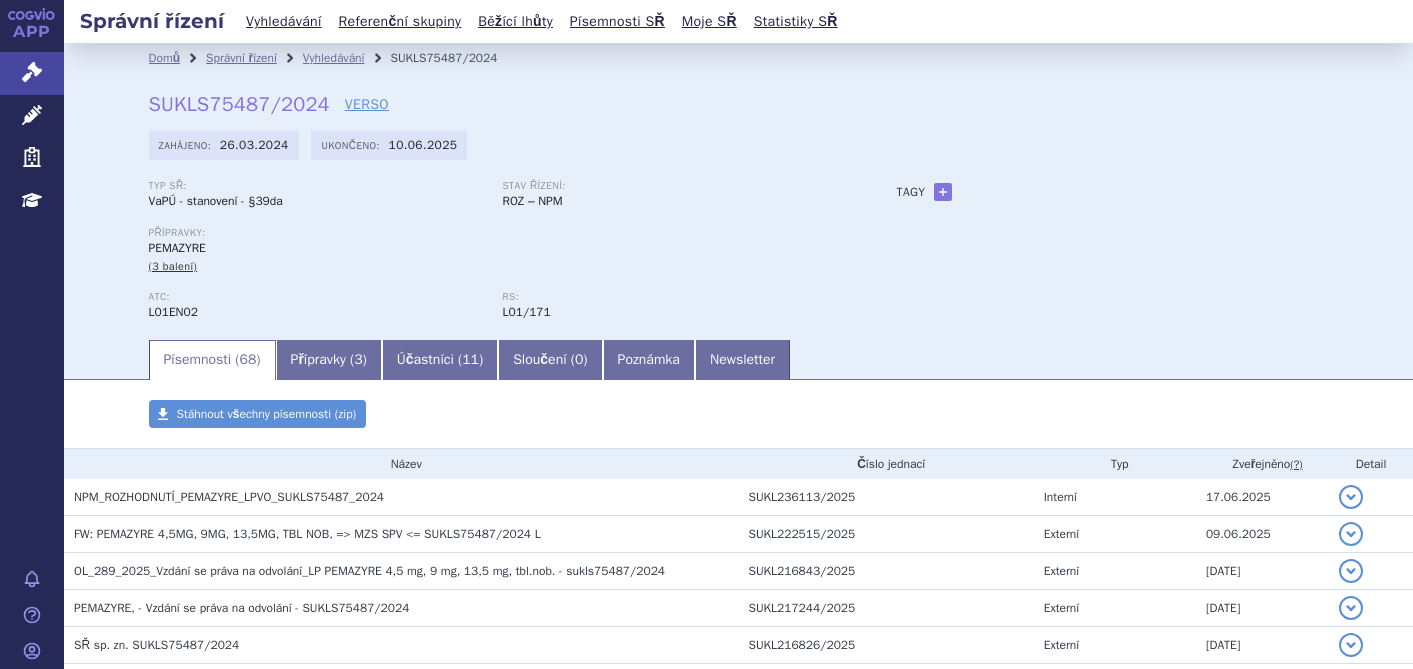 scroll, scrollTop: 0, scrollLeft: 0, axis: both 